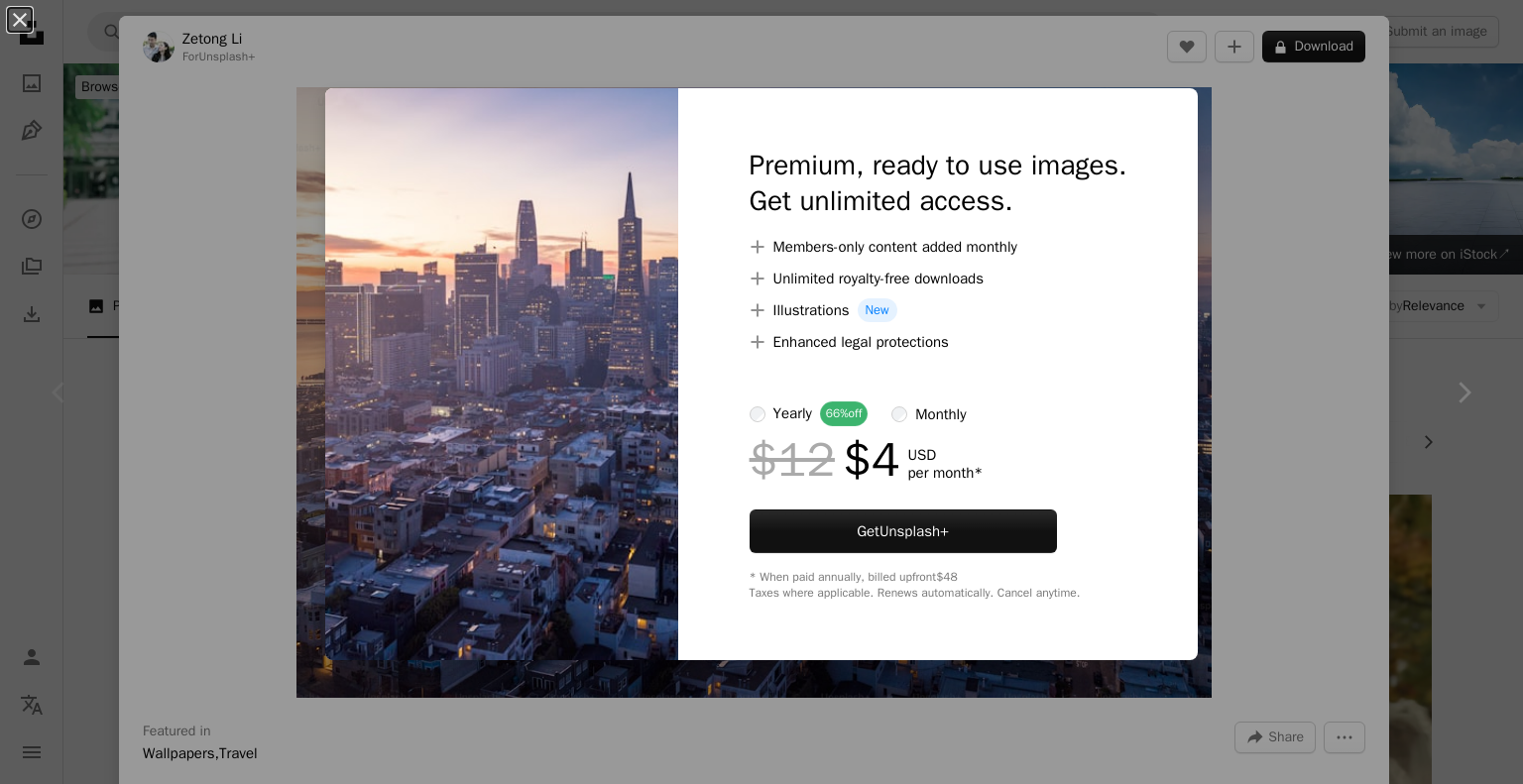 scroll, scrollTop: 198, scrollLeft: 0, axis: vertical 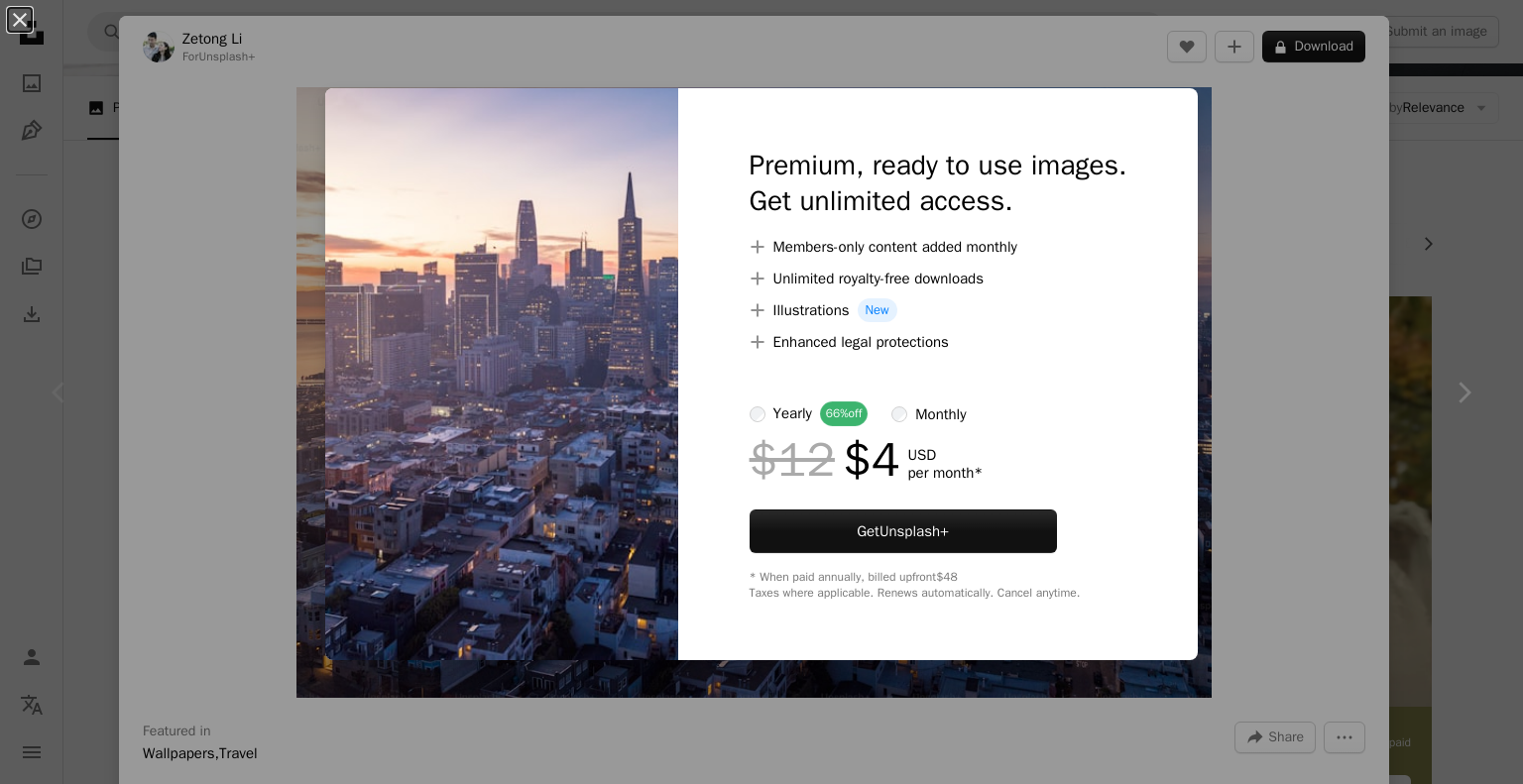click on "An X shape Premium, ready to use images. Get unlimited access. A plus sign Members-only content added monthly A plus sign Unlimited royalty-free downloads A plus sign Illustrations  New A plus sign Enhanced legal protections yearly 66%  off monthly $12   $4 USD per month * Get  Unsplash+ * When paid annually, billed upfront  $48 Taxes where applicable. Renews automatically. Cancel anytime." at bounding box center [762, 392] 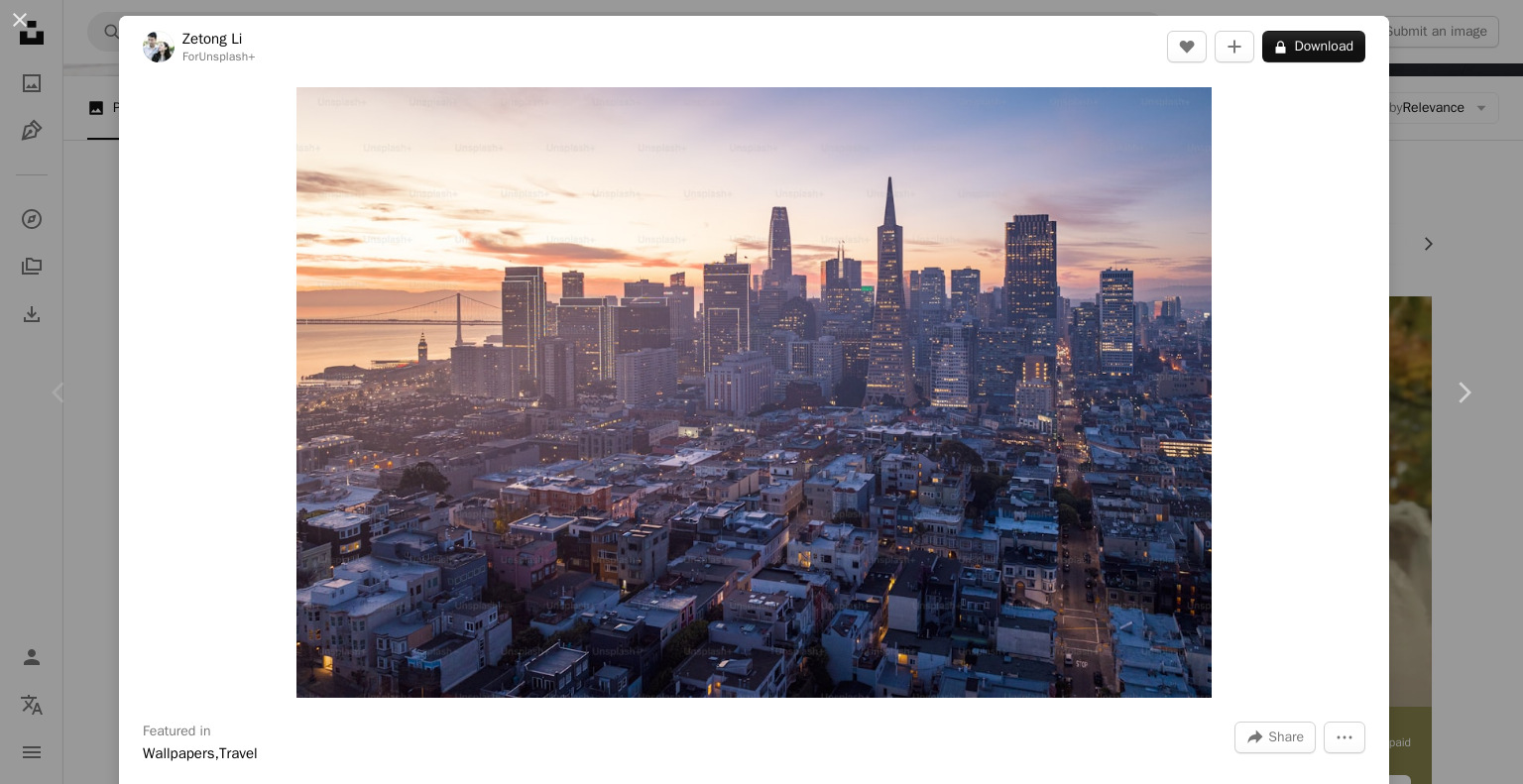 click on "An X shape Chevron left Chevron right [FIRST] [LAST] For Unsplash+ A heart A plus sign A lock Download Zoom in Featured in Wallpapers , Travel A forward-right arrow Share More Actions Calendar outlined Published on [DATE] Safety Licensed under the Unsplash+ License wallpaper background city sunrise light urban lighting buildings bridge [CITY] [STATE] skyscraper roads infrastructure downtown magenta salesforce tower HD Wallpapers Related images Plus sign for Unsplash+ A heart A plus sign [FIRST] [LAST] For Unsplash+ A lock Download Plus sign for Unsplash+ A heart A plus sign [FIRST] [LAST] For Unsplash+ A lock Download Plus sign for Unsplash+ A heart A plus sign [FIRST] [LAST] For Unsplash+ A lock Download Plus sign for Unsplash+ A heart A plus sign [FIRST] [LAST] For Unsplash+ A lock Download Plus sign for Unsplash+ A heart A plus sign [FIRST] [LAST] For Unsplash+ A lock Download Plus sign for Unsplash+ A heart For" at bounding box center [762, 392] 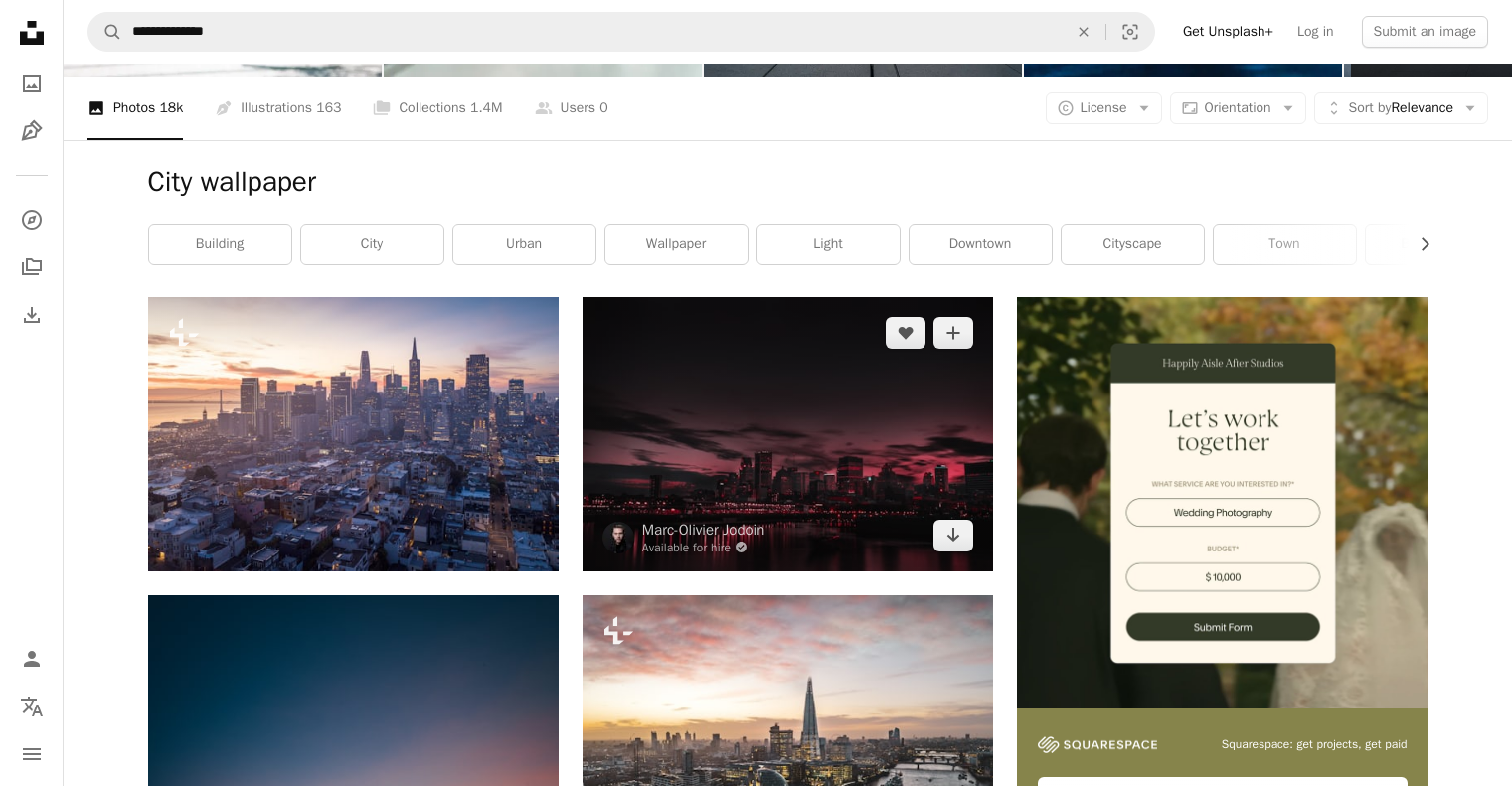 click at bounding box center (787, 433) 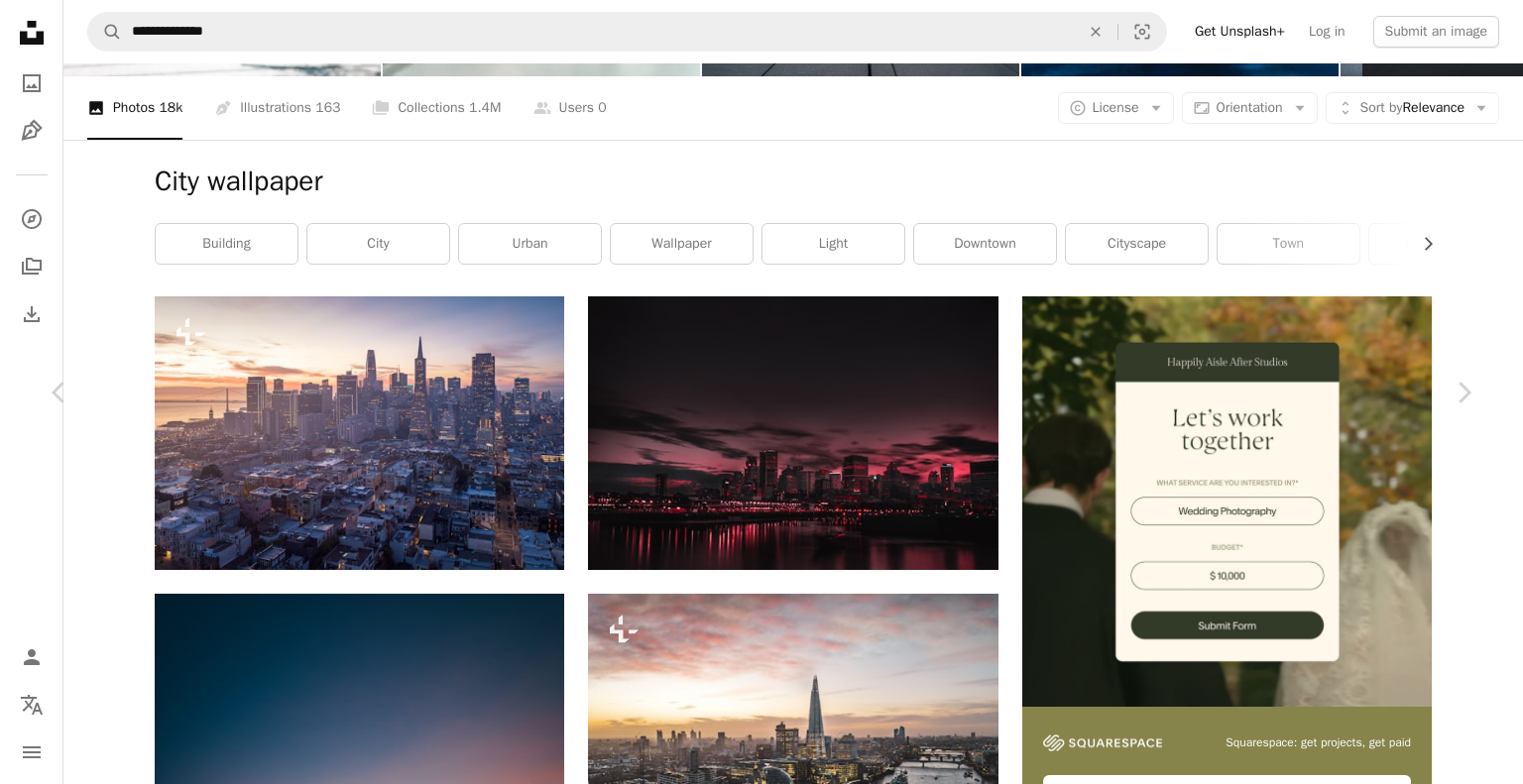 click at bounding box center (754, 4499) 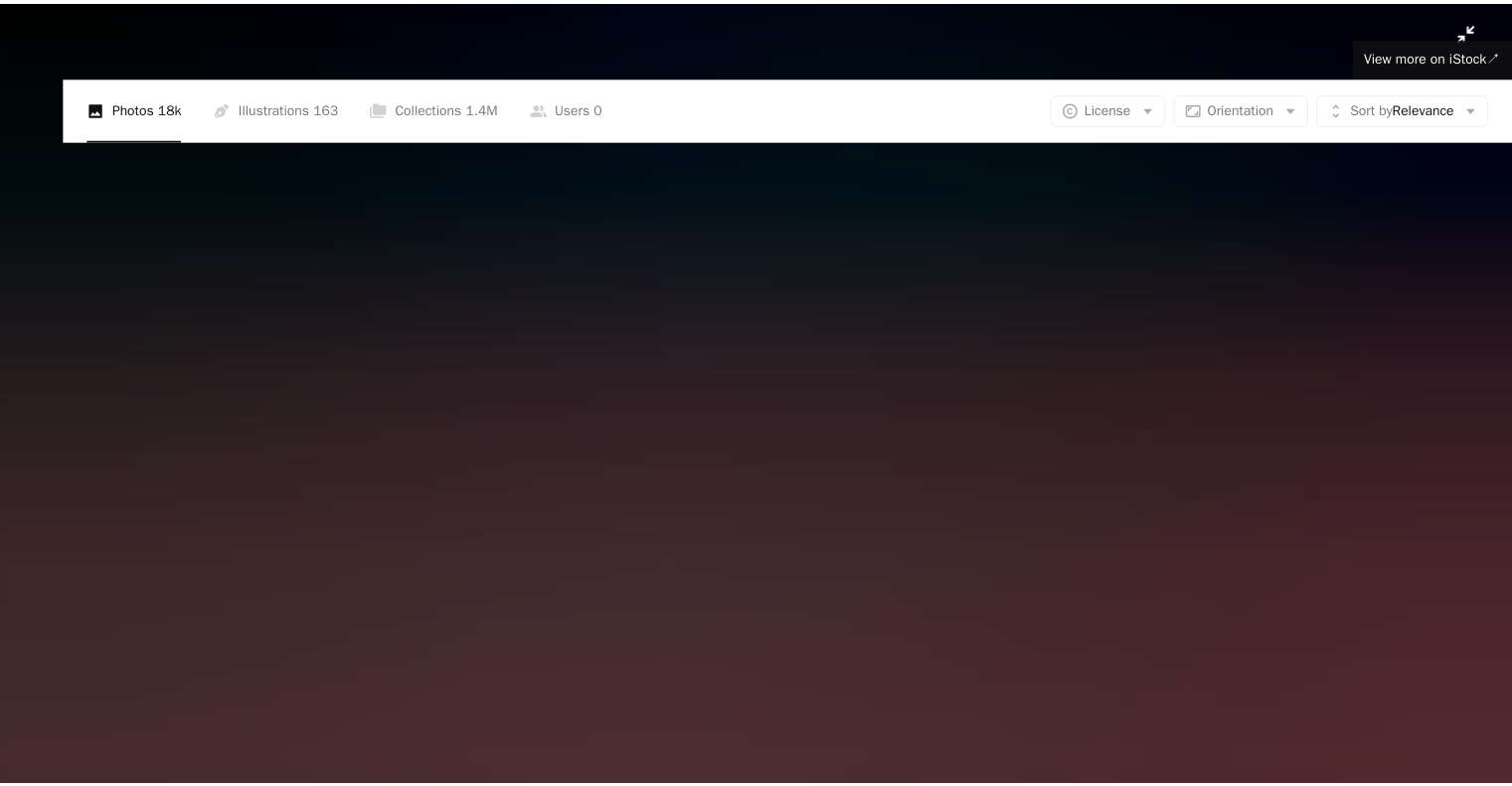 scroll, scrollTop: 211, scrollLeft: 0, axis: vertical 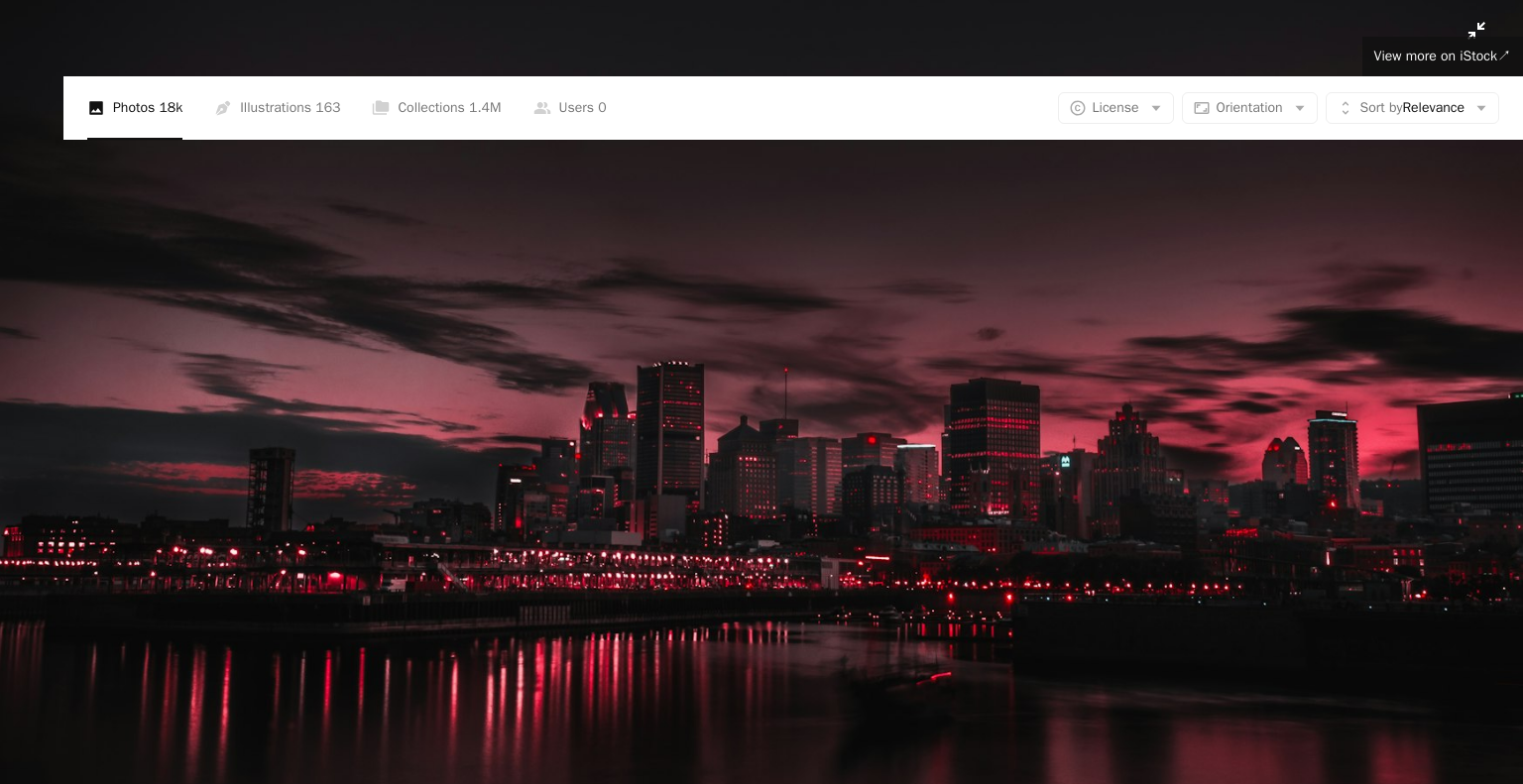 click at bounding box center (762, 296) 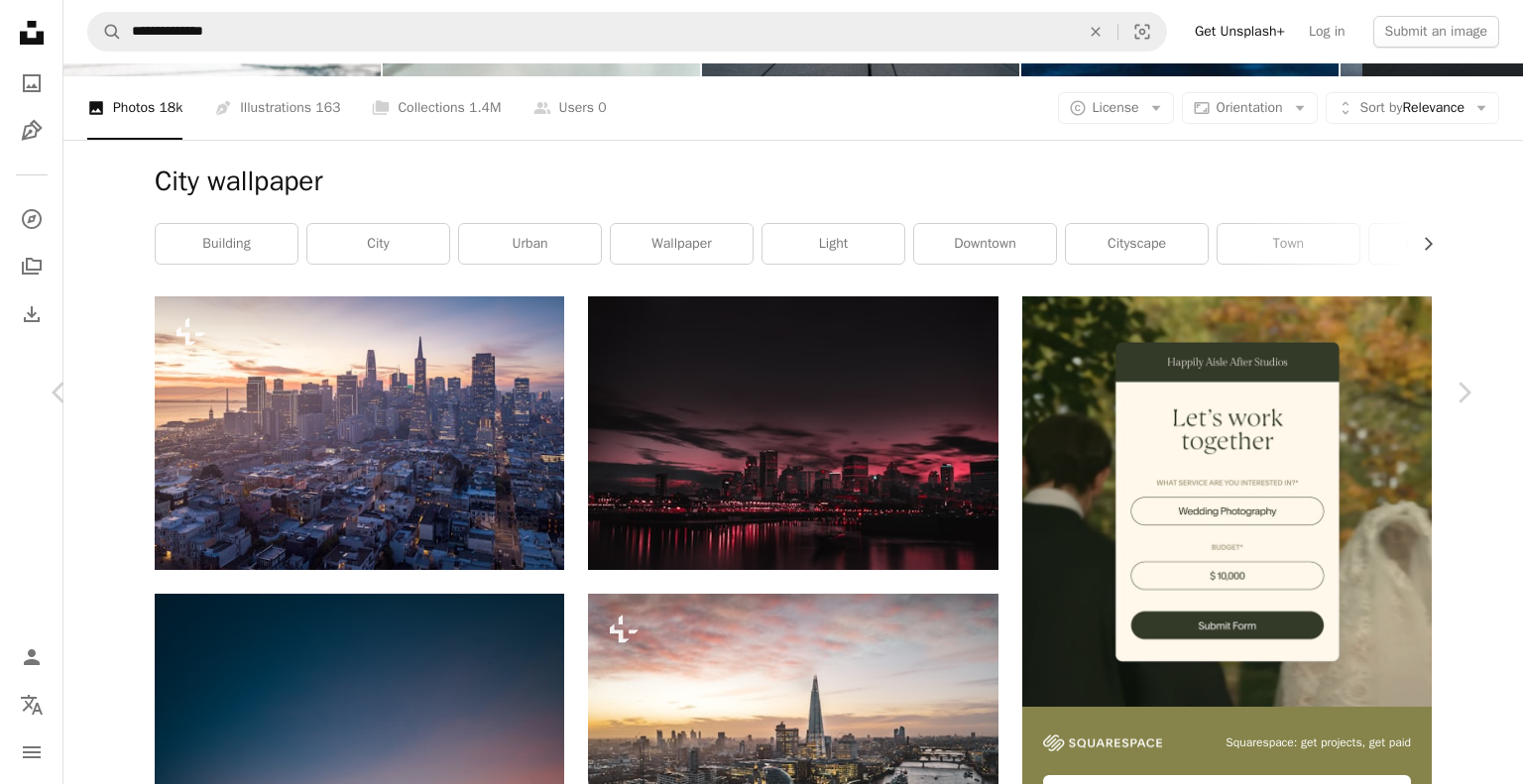 click on "An X shape Chevron left Chevron right [FIRST] [LAST] Available for hire A checkmark inside of a circle A heart A plus sign Download free Chevron down Zoom in Views 15,140,194 Downloads 79,481 Featured in Photos ,  Wallpapers A forward-right arrow Share Info icon Info More Actions Red City A map marker [LOCATION] ([RENAME]), [CITY], [COUNTRY] Calendar outlined Published on  [MONTH] [DAY], [YEAR] Camera NIKON CORPORATION, NIKON D3300 Safety Free to use under the  Unsplash License city sunset clouds light cloud red [COUNTRY] cityscape scary skyscraper skyline lights [CITY] mood cloudy long exposure [PROVINCE] wallpaper background building Free stock photos Browse premium related images on iStock  |  Save 20% with code UNSPLASH20 View more on iStock  ↗ Related images A heart A plus sign [FIRST] [LAST] Available for hire A checkmark inside of a circle Arrow pointing down Plus sign for Unsplash+ A heart A plus sign [FIRST] [LAST] For  Unsplash+ A lock Download A heart A plus sign [FIRST] [LAST] A heart" at bounding box center (762, 4498) 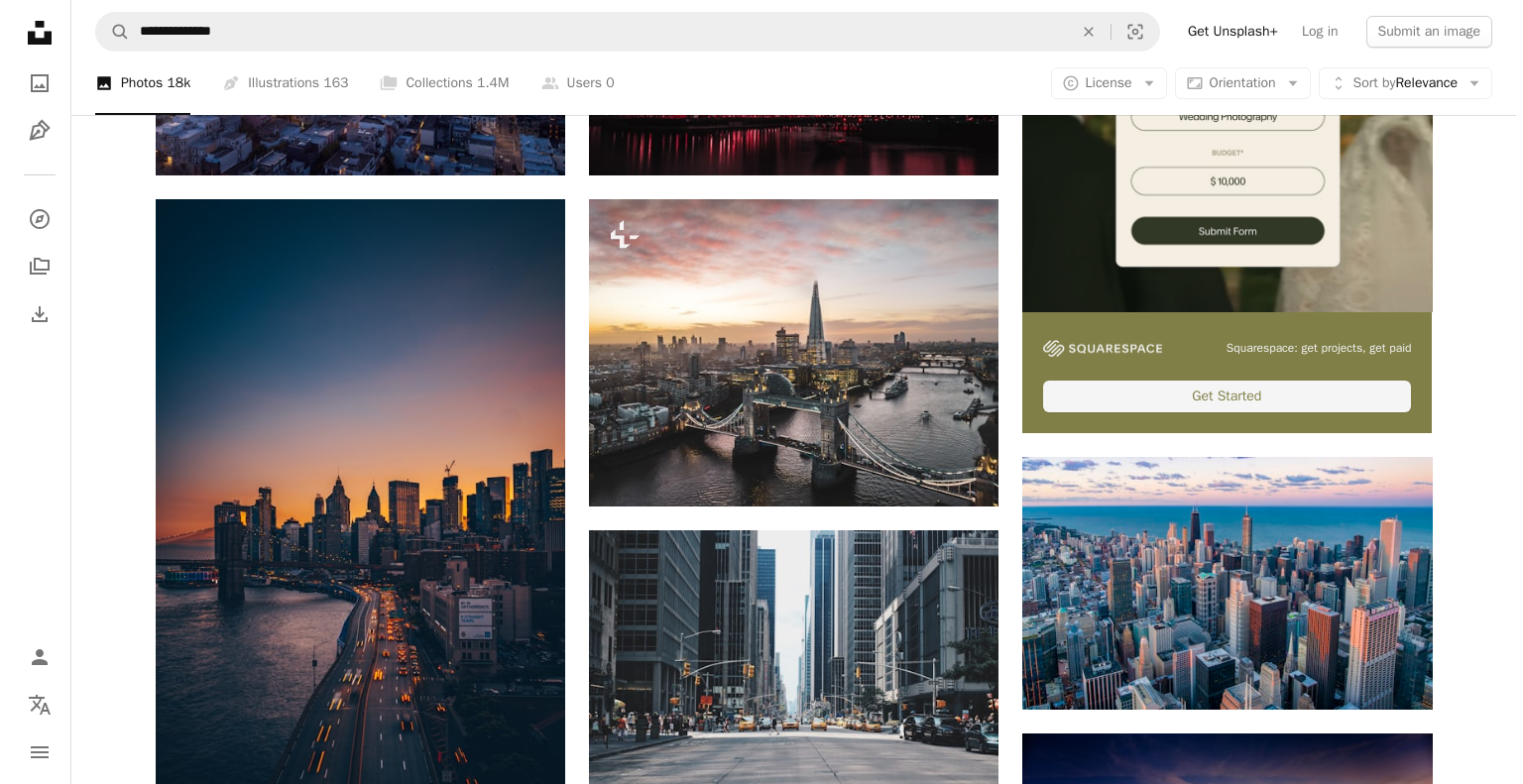 scroll, scrollTop: 595, scrollLeft: 0, axis: vertical 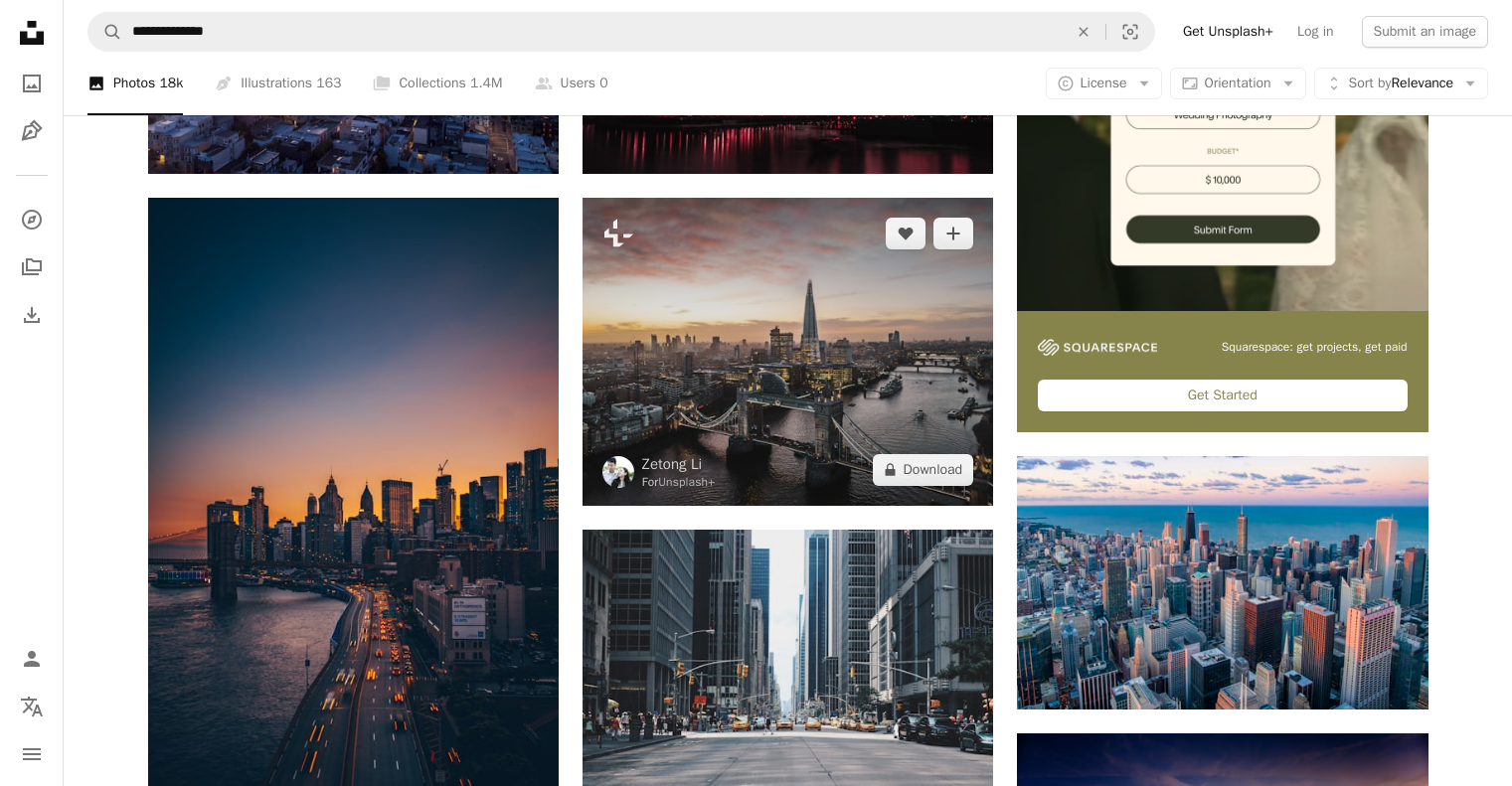 click at bounding box center [787, 352] 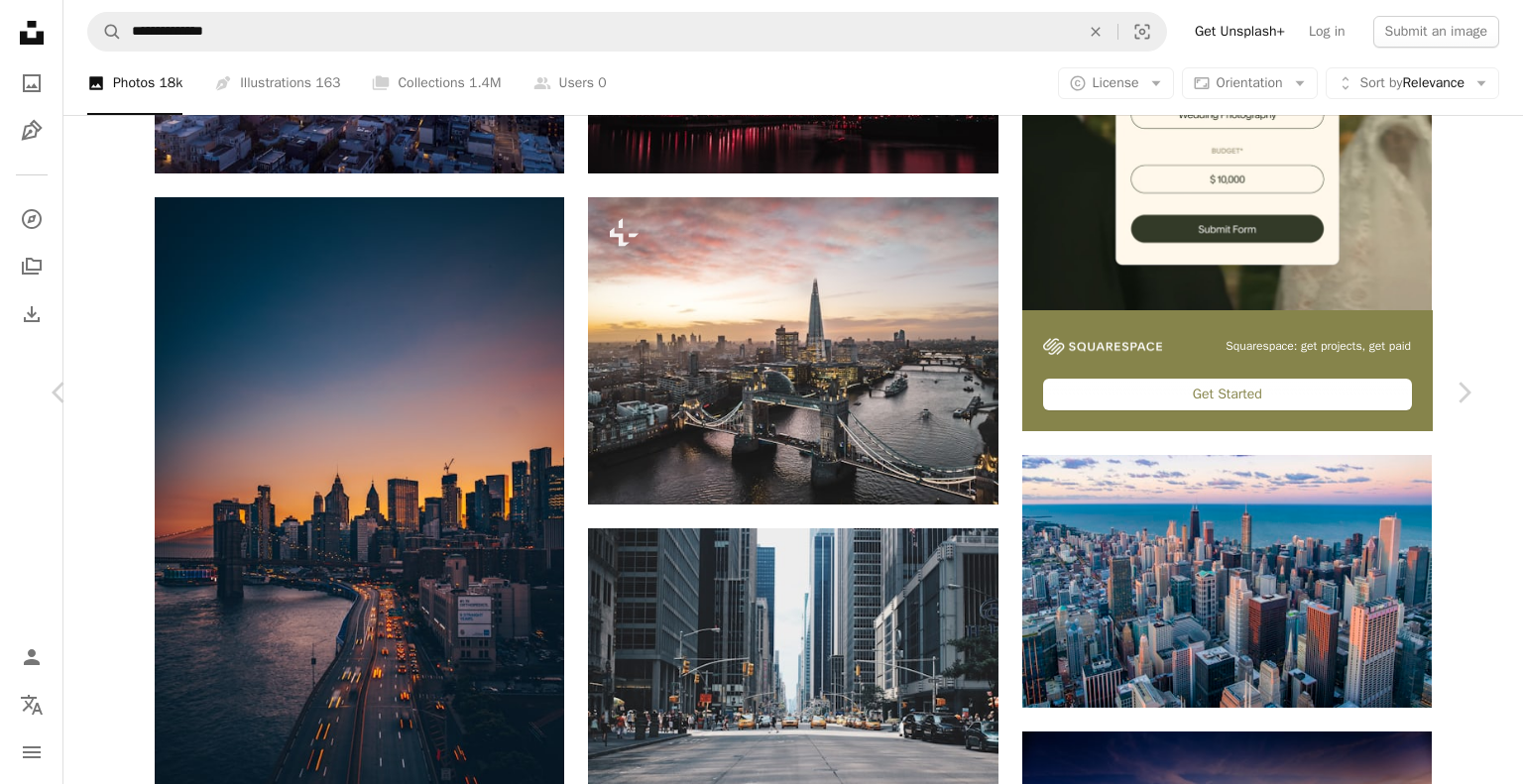 click at bounding box center (754, 4102) 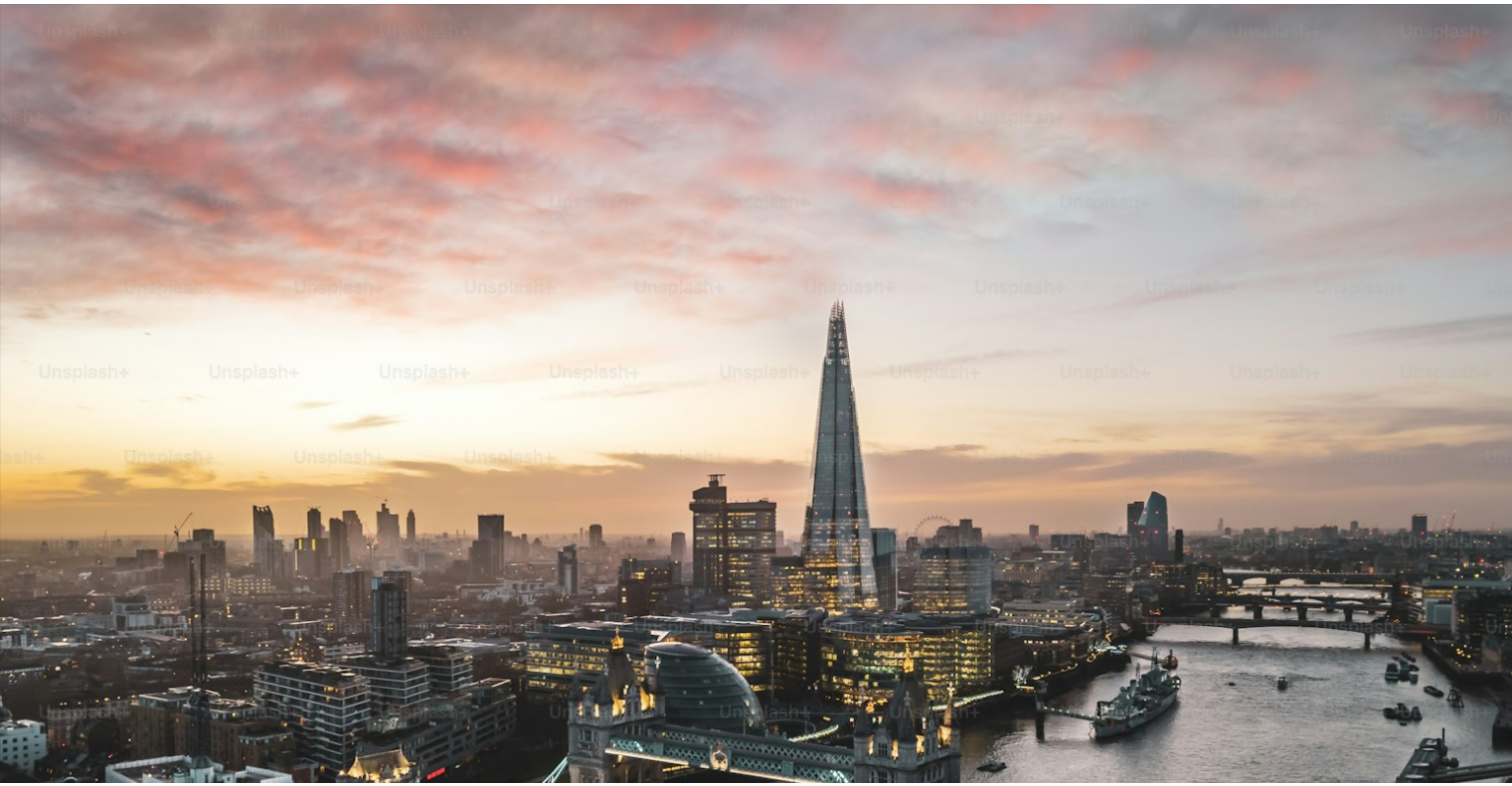 scroll, scrollTop: 169, scrollLeft: 0, axis: vertical 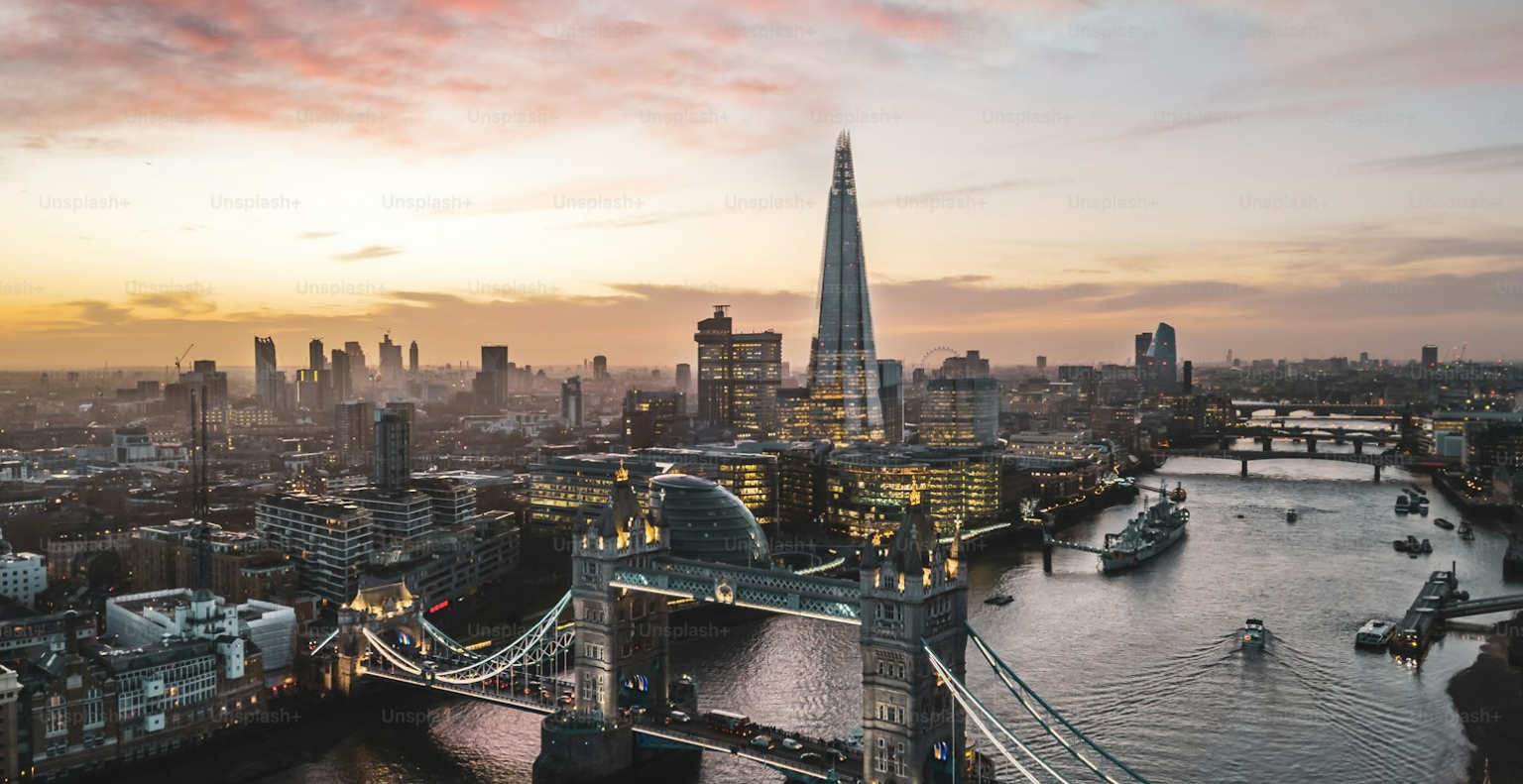 click at bounding box center [762, 402] 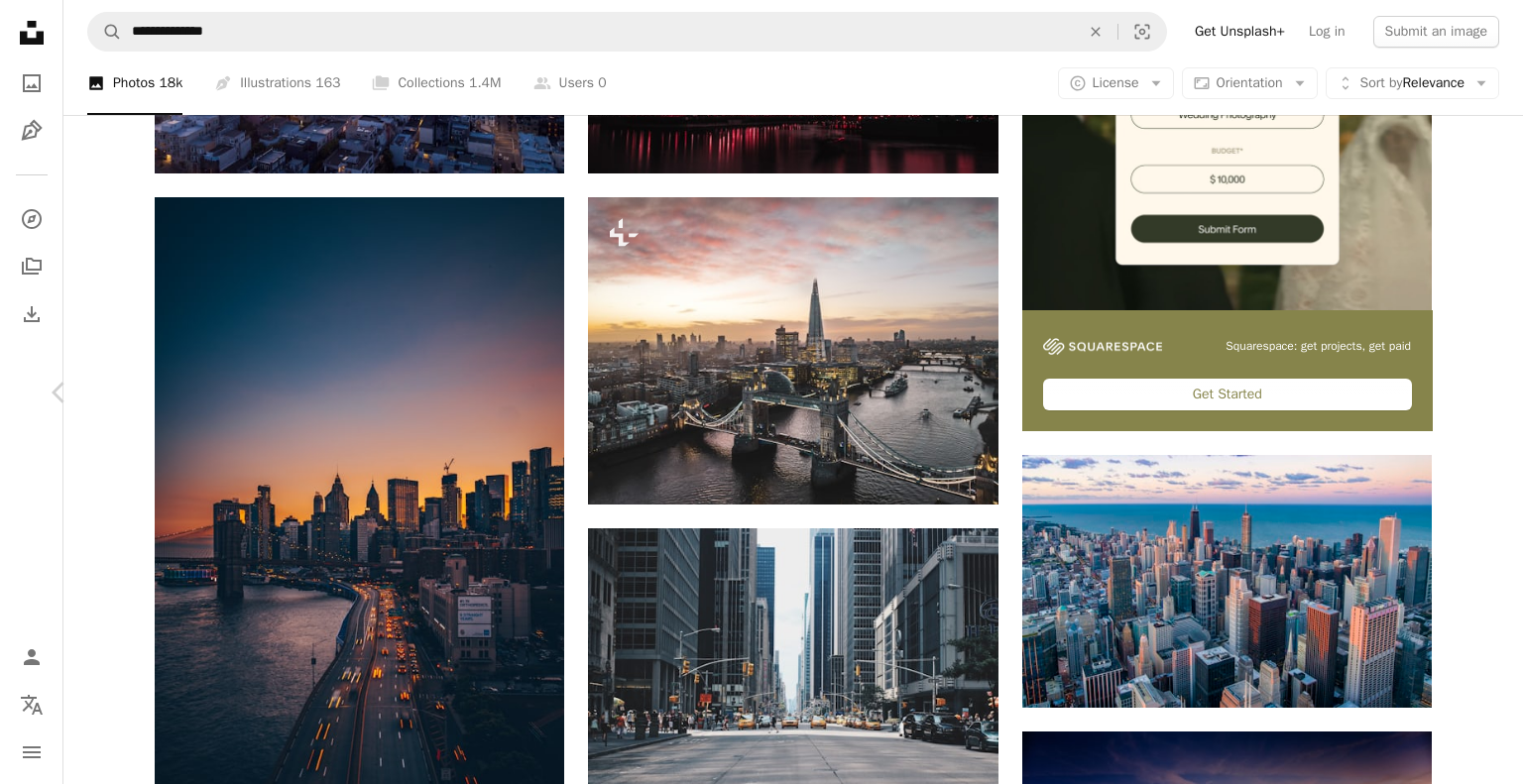 click on "Chevron right" at bounding box center [1464, 392] 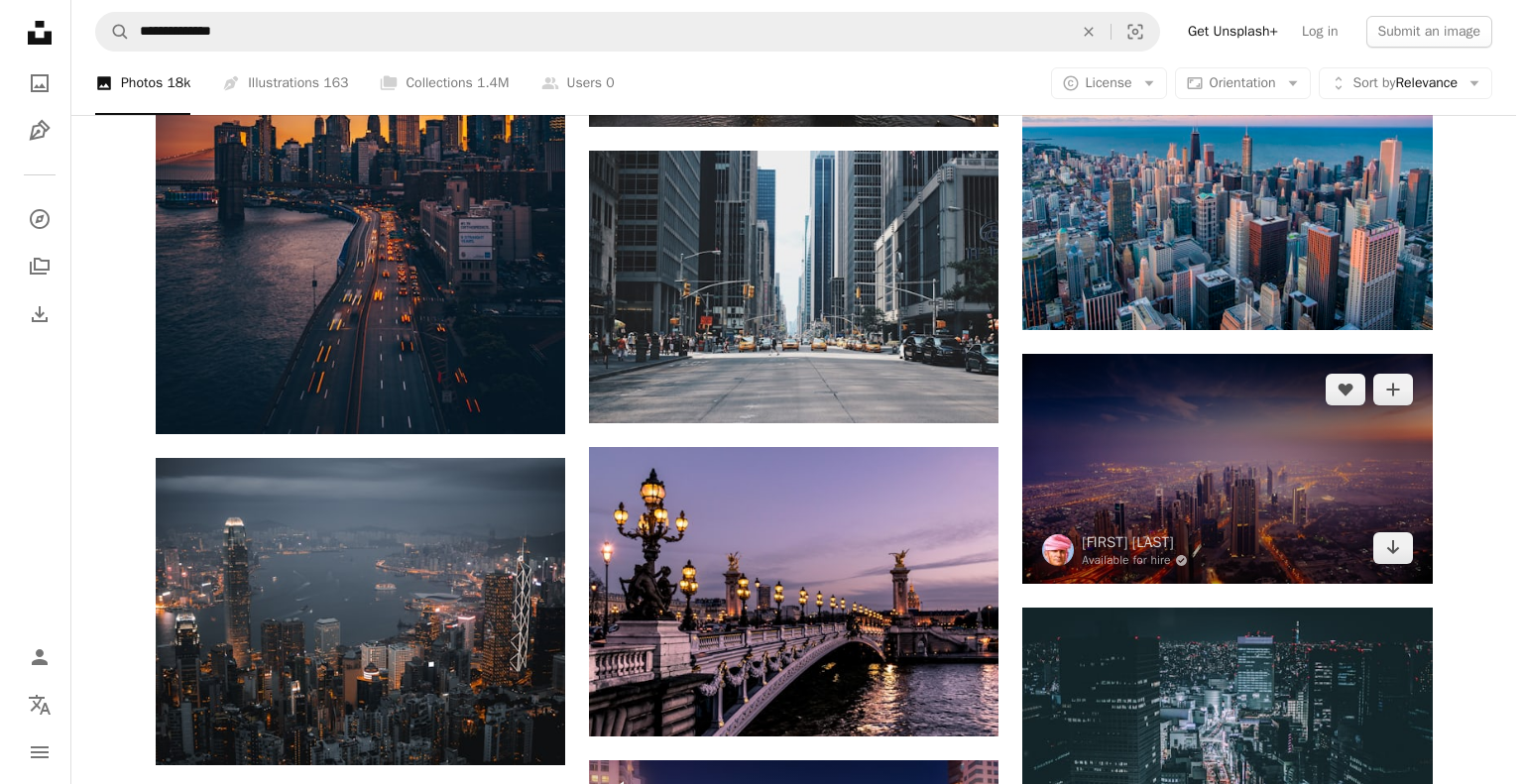 scroll, scrollTop: 991, scrollLeft: 0, axis: vertical 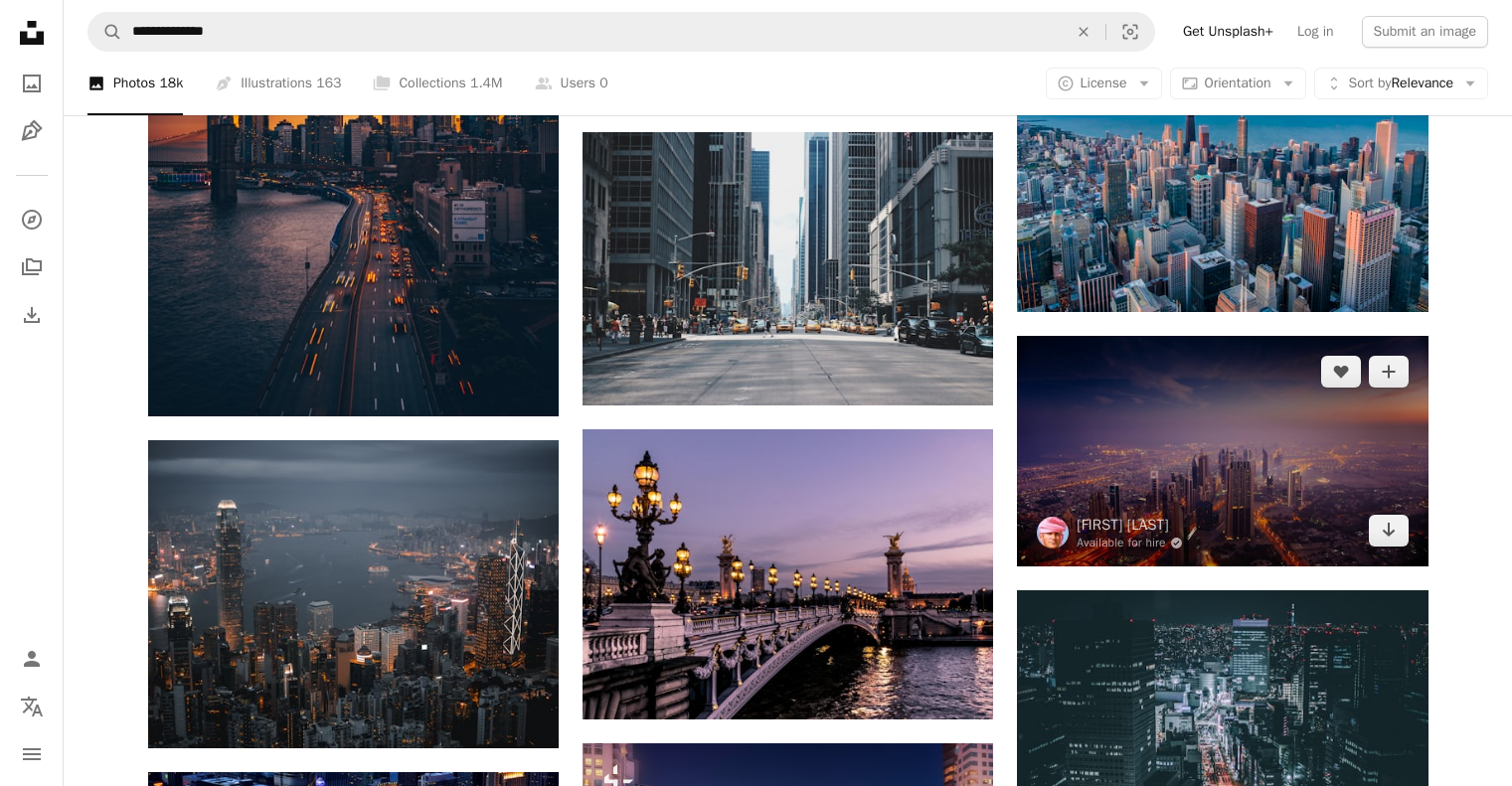 click at bounding box center [1222, 451] 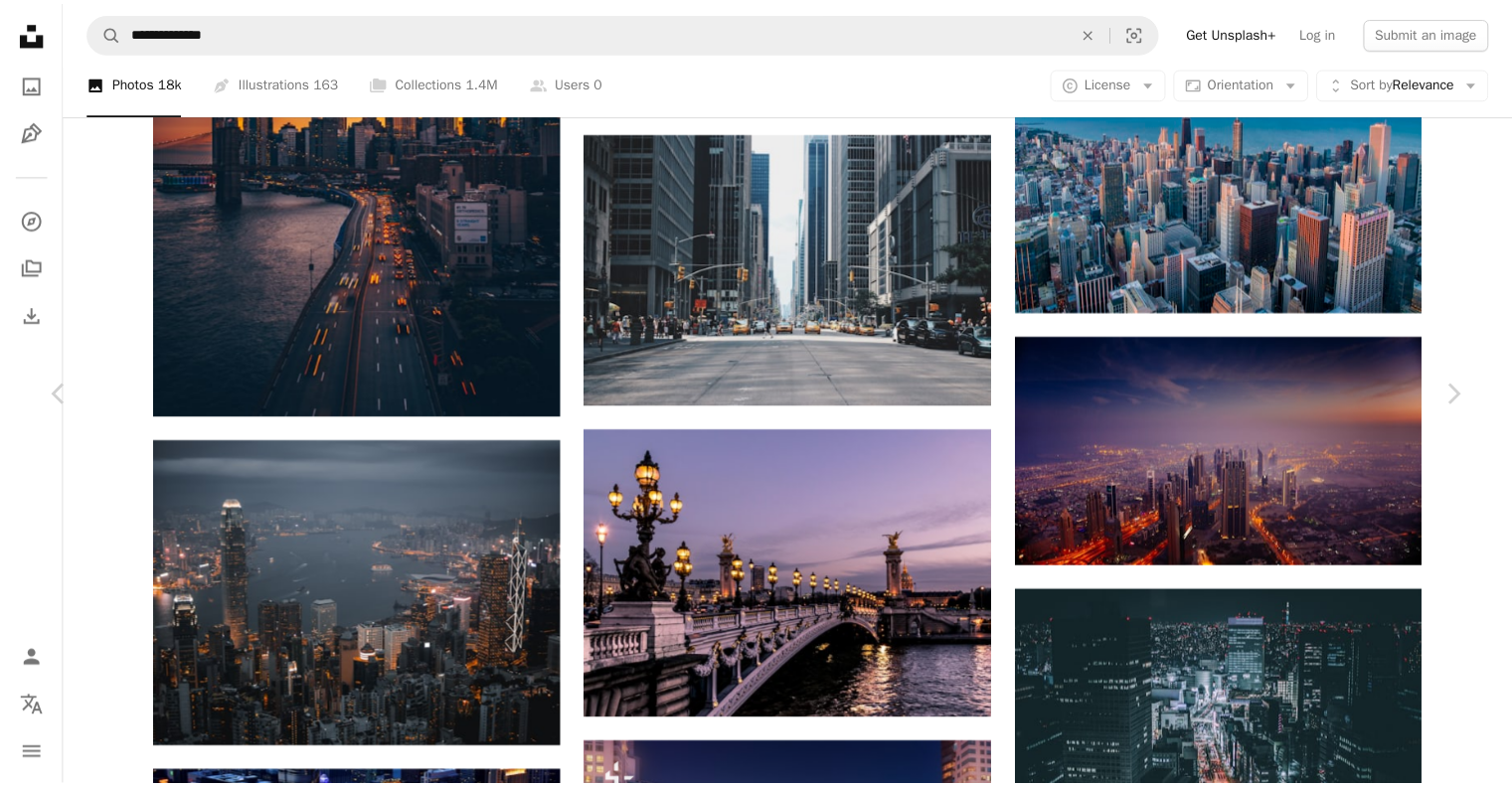 scroll, scrollTop: 199, scrollLeft: 0, axis: vertical 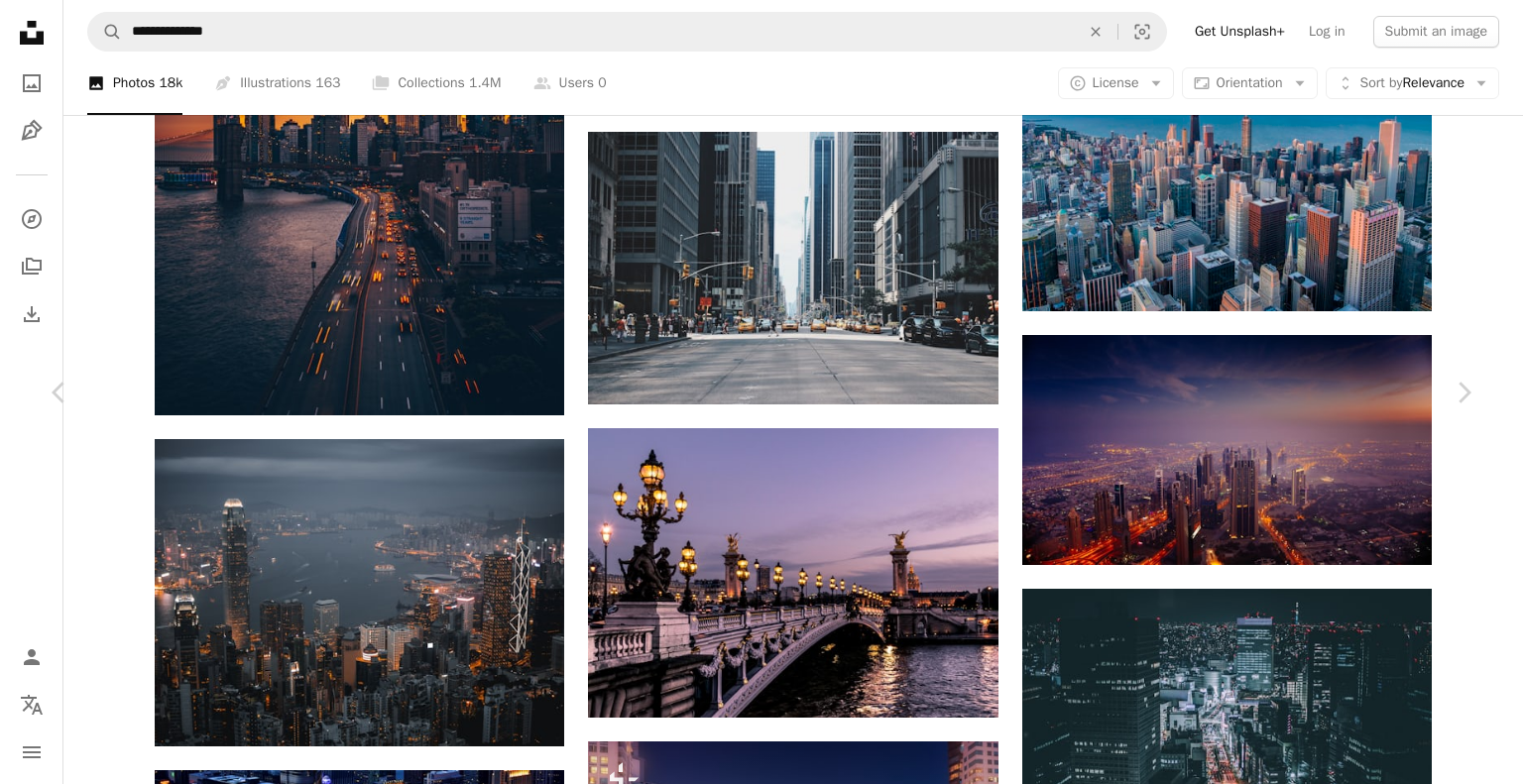 click on "An X shape Chevron left Chevron right [FIRST] [LAST] Available for hire A checkmark inside of a circle A heart A plus sign Download free Chevron down Zoom in Views [NUMBER] Downloads [NUMBER] Featured in Photos , Nature , Wallpapers A forward-right arrow Share Info icon Info More Actions Dubai at sunrise Calendar outlined Published on [DATE] Camera [BRAND], [MODEL] Safety Free to use under the Unsplash License city architecture road light desert street red orange purple buildings burj khalifa cityscape city wallpaper skyscraper traffic view tower aerial view top drone view Public domain images Browse premium related images on iStock | Save 20% with code UNSPLASH20 View more on iStock ↗ Related images A heart A plus sign [FIRST] [LAST] Available for hire A checkmark inside of a circle Arrow pointing down A heart A plus sign [FIRST] [LAST] Arrow pointing down A heart A plus sign [FIRST] [LAST] Arrow pointing down Plus sign for Unsplash+ A heart A plus sign [BRAND] For Unsplash+ A lock For" at bounding box center (762, 3705) 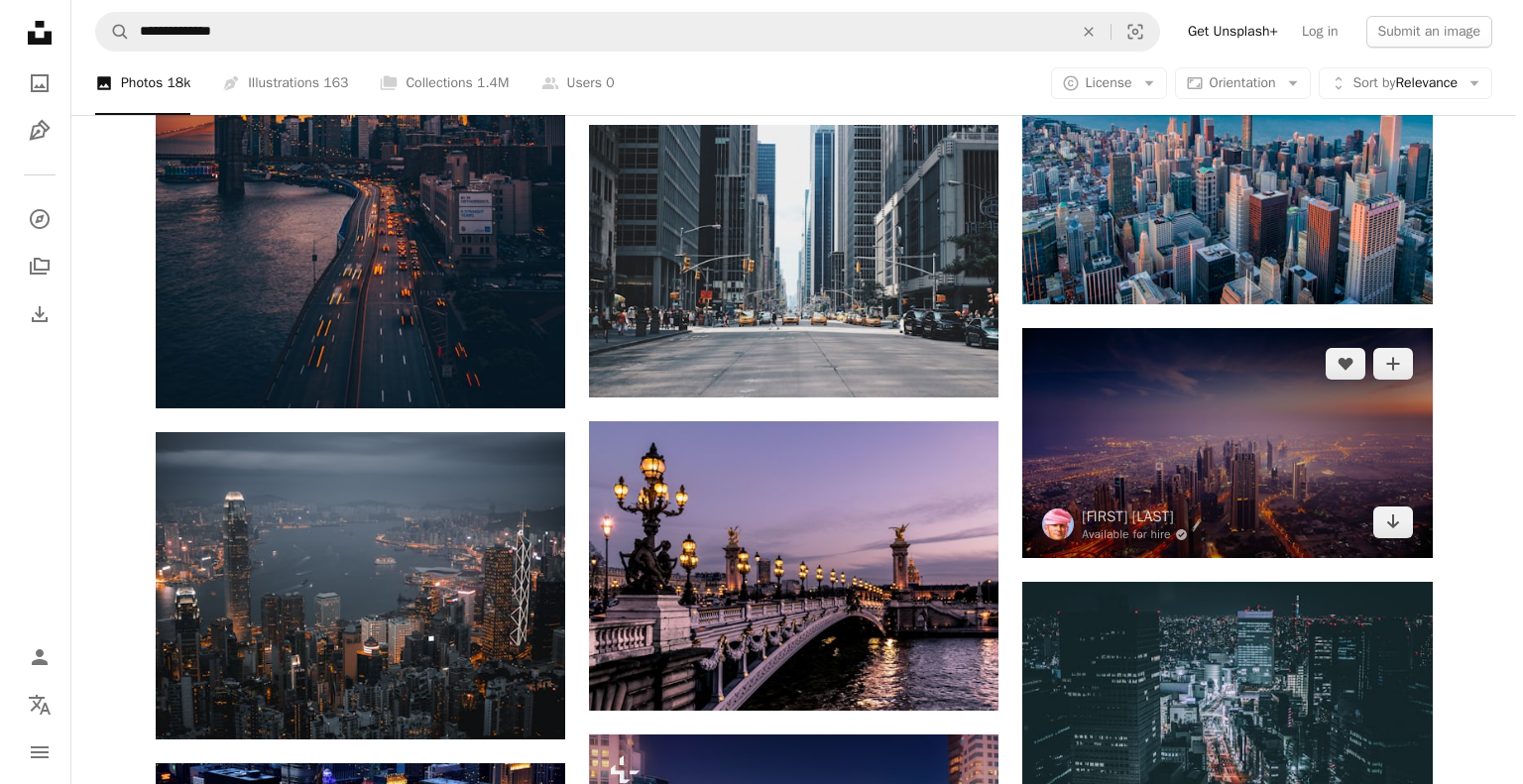 scroll, scrollTop: 1388, scrollLeft: 0, axis: vertical 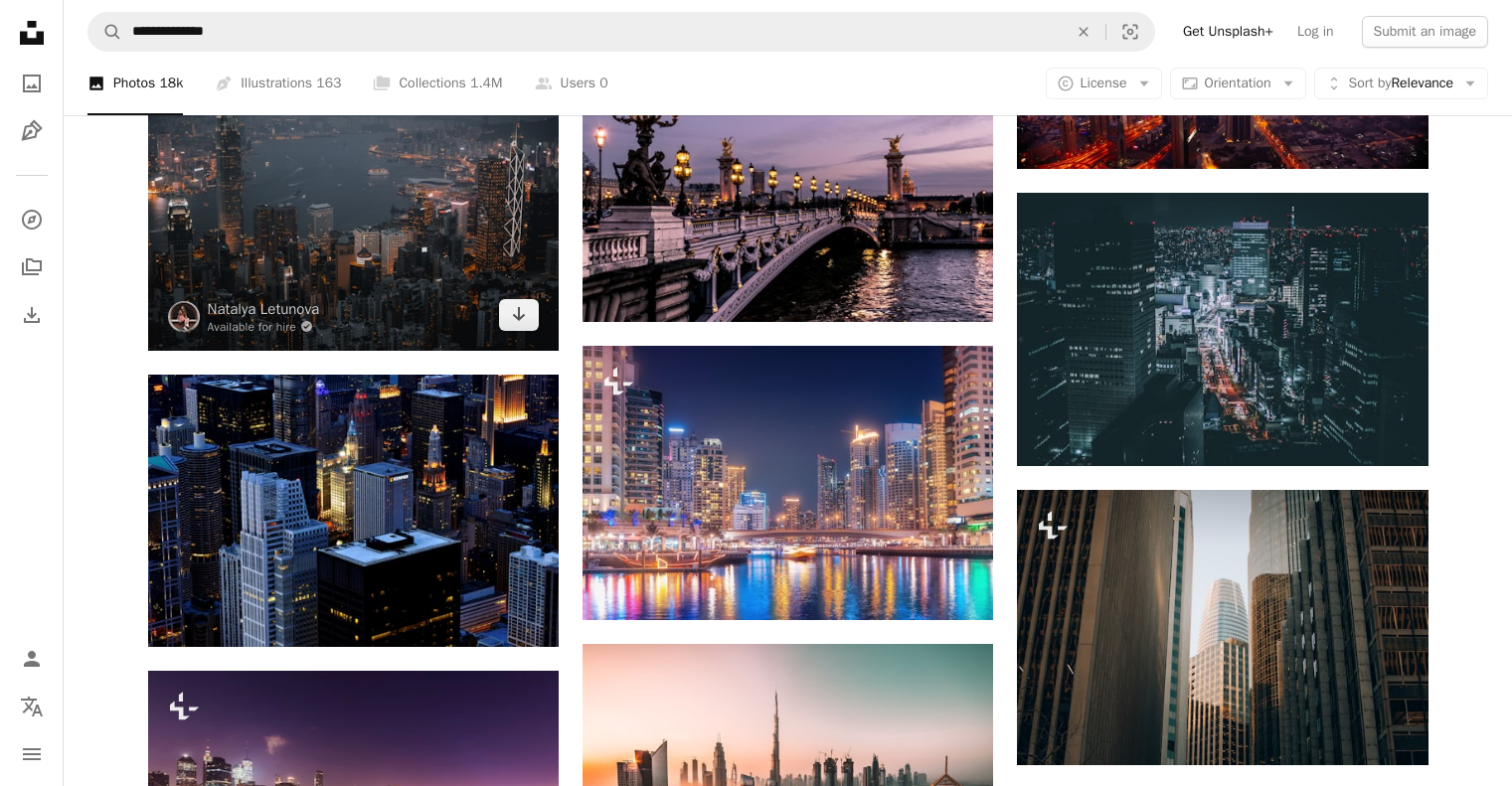 click at bounding box center (353, 197) 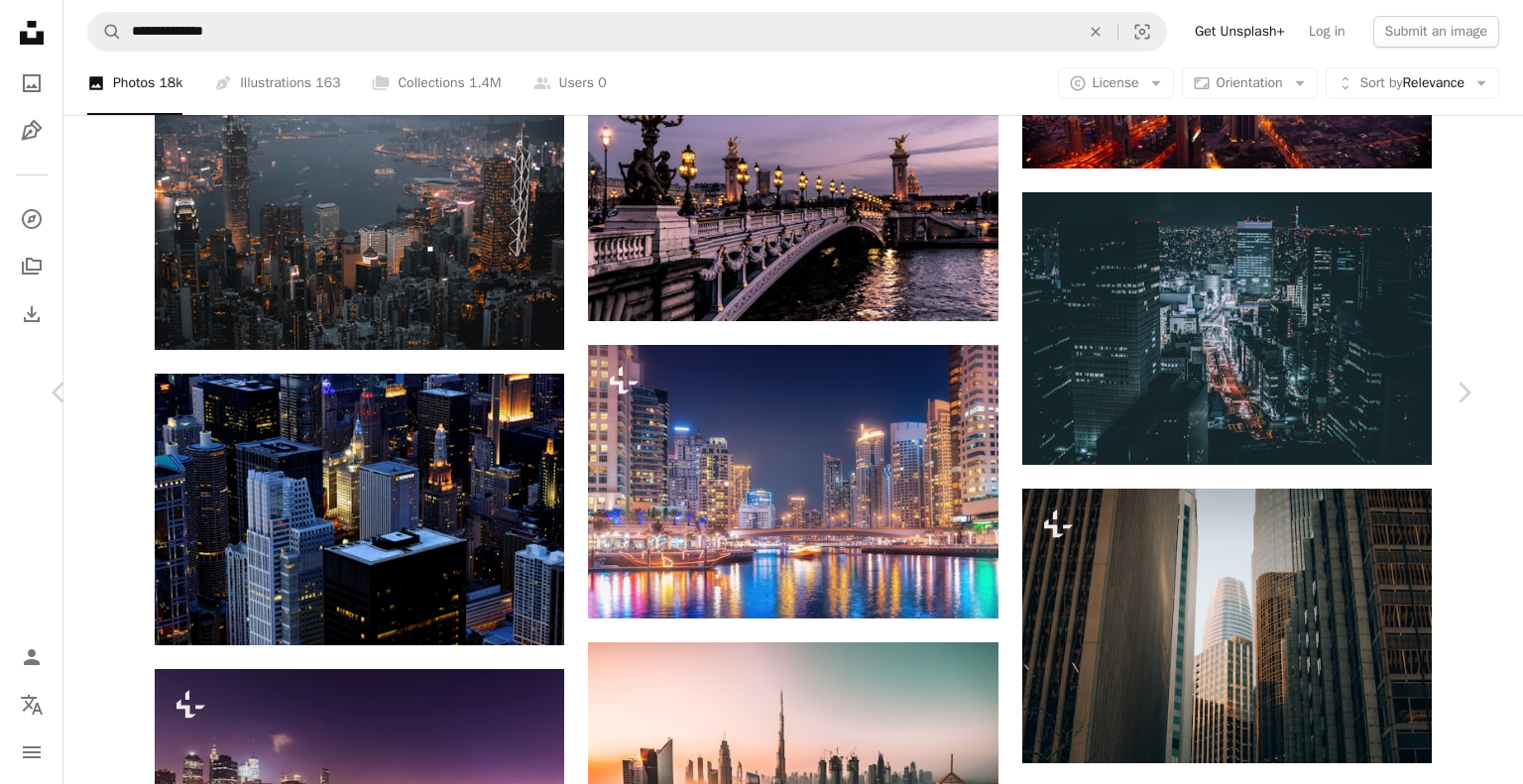 click at bounding box center [754, 3309] 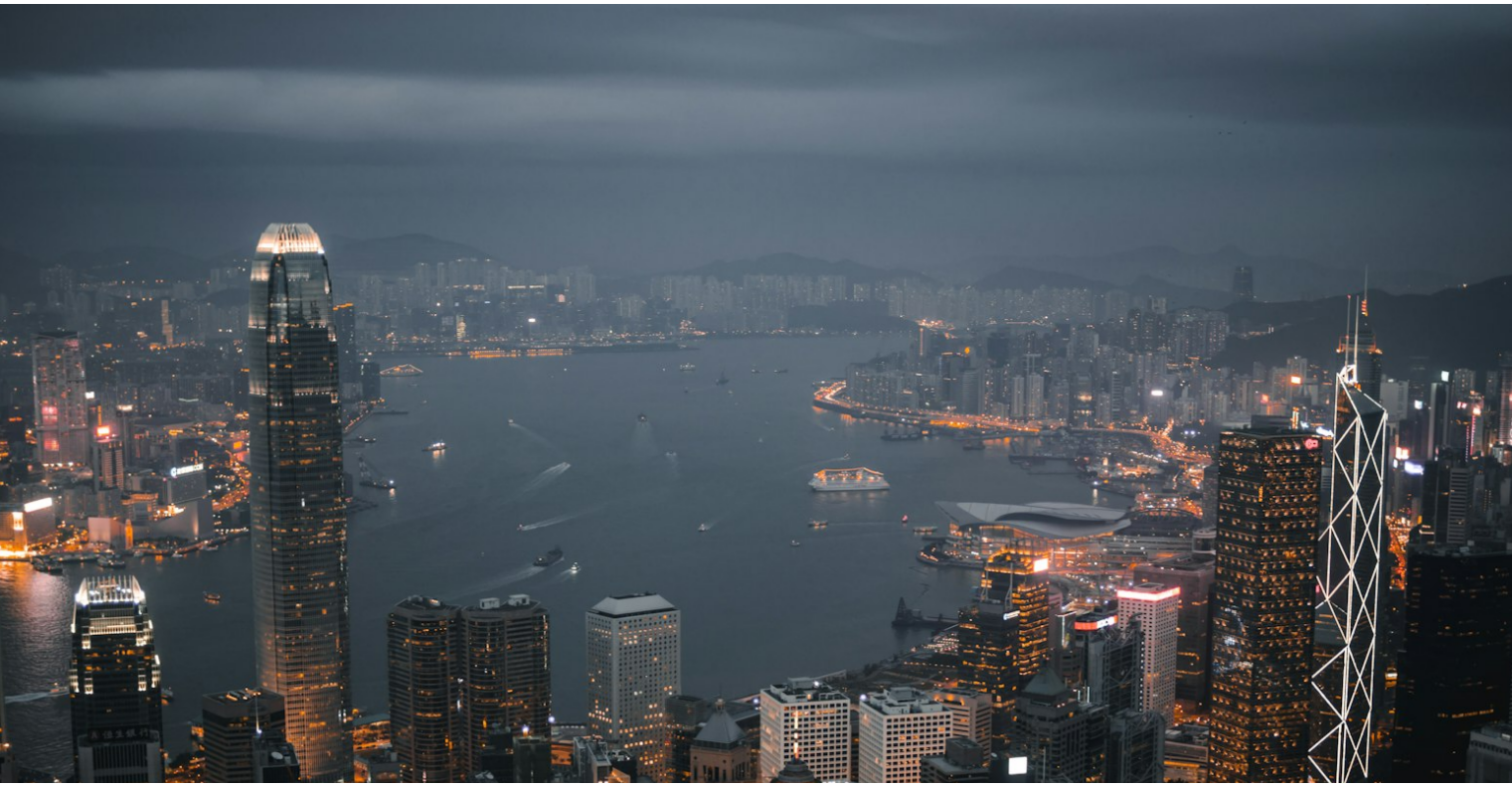 scroll, scrollTop: 169, scrollLeft: 0, axis: vertical 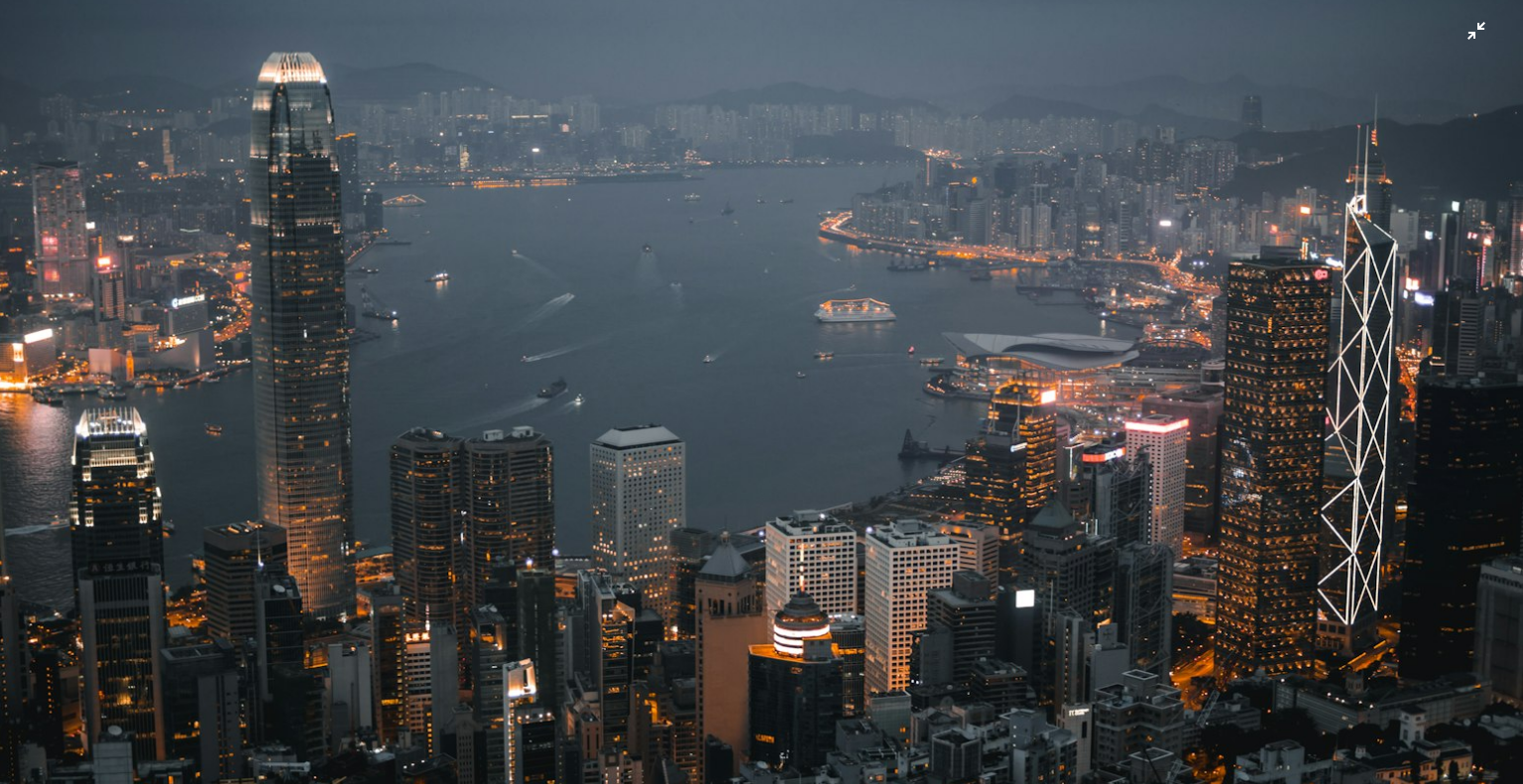 click at bounding box center [762, 402] 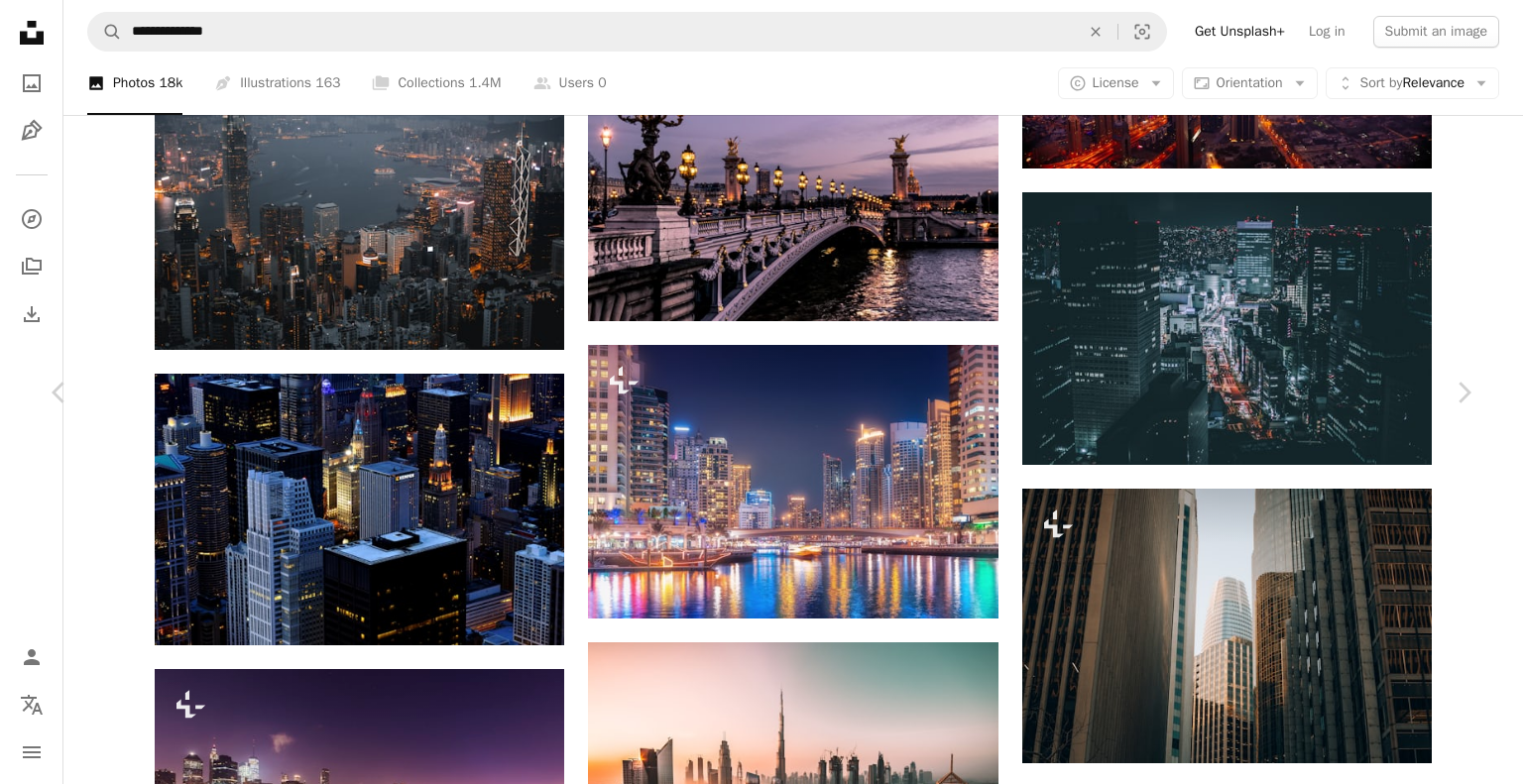 click on "An X shape Chevron left Chevron right [FIRST] [LAST] Available for hire A checkmark inside of a circle A heart A plus sign Download free Chevron down Zoom in Views [NUMBER] Downloads [NUMBER] Featured in Photos , Wallpapers A forward-right arrow Share Info icon Info More Actions View of [CITY] A map marker [CITY], [COUNTRY] Calendar outlined Published on [DATE] Camera [BRAND], [MODEL] Safety Free to use under the Unsplash License wallpaper travel building city dark architecture night river urban wallpapers backgrounds view lights tower hongkong rooftop skyscrapers sundown olympus grey HD Wallpapers Browse premium related images on iStock | Save 20% with code UNSPLASH20 View more on iStock ↗ Related images A heart A plus sign [FIRST] [LAST] Arrow pointing down A heart A plus sign [FIRST] [LAST] Arrow pointing down A heart A plus sign [FIRST] [LAST] Available for hire A checkmark inside of a circle Arrow pointing down A heart A plus sign [FIRST] [LAST] Arrow pointing down A heart" at bounding box center [762, 3308] 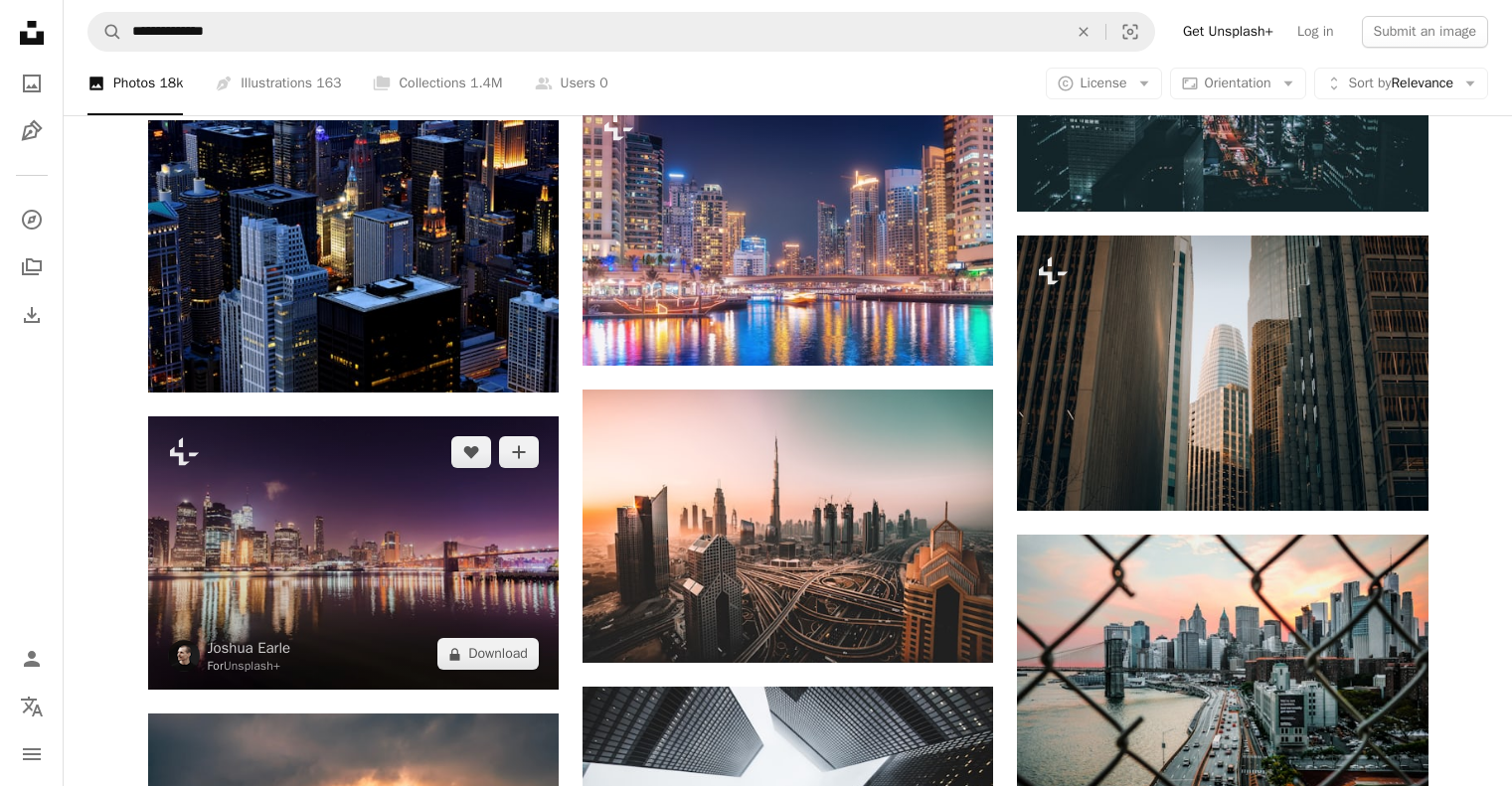 scroll, scrollTop: 1590, scrollLeft: 0, axis: vertical 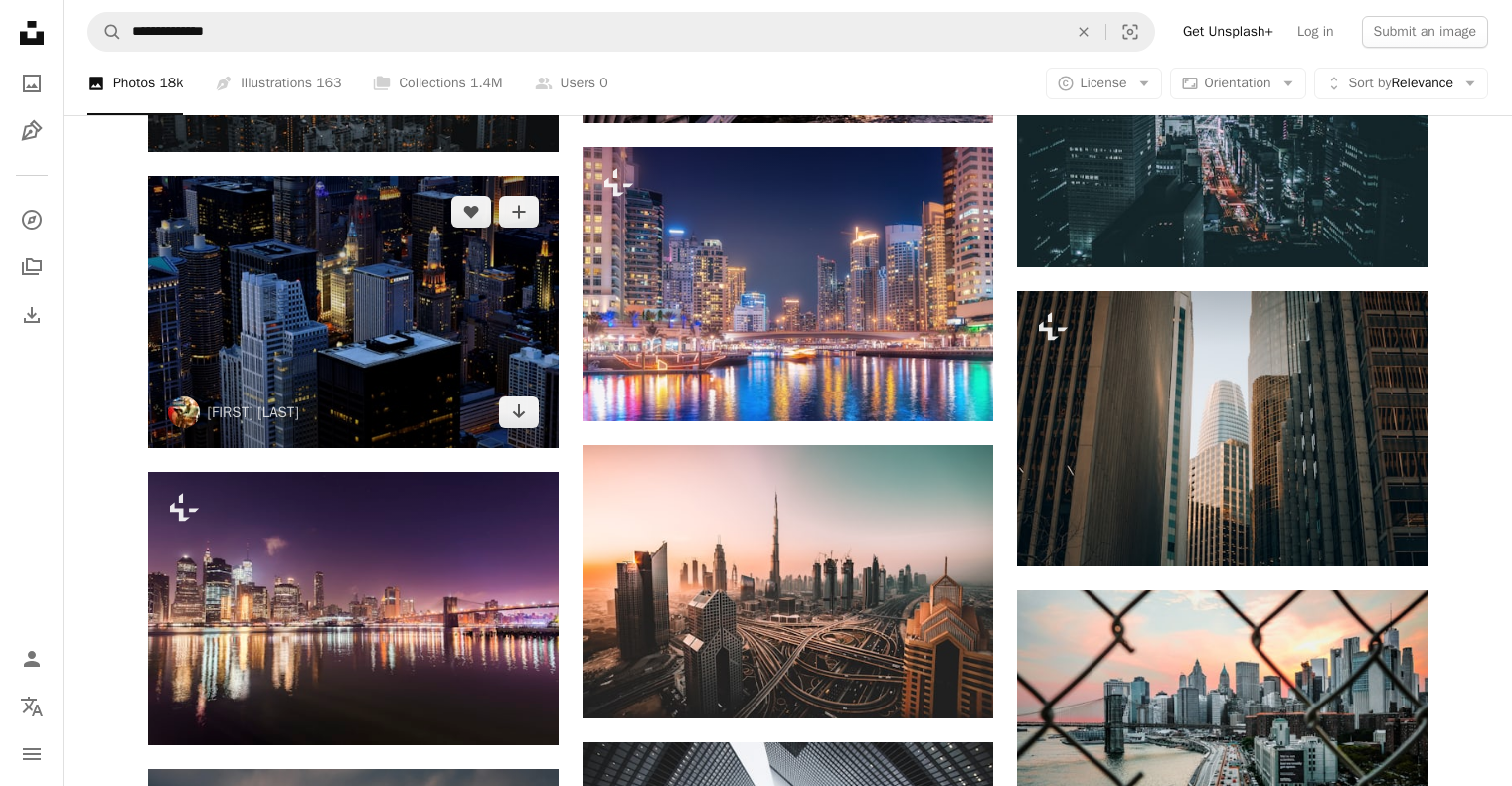 click at bounding box center [353, 312] 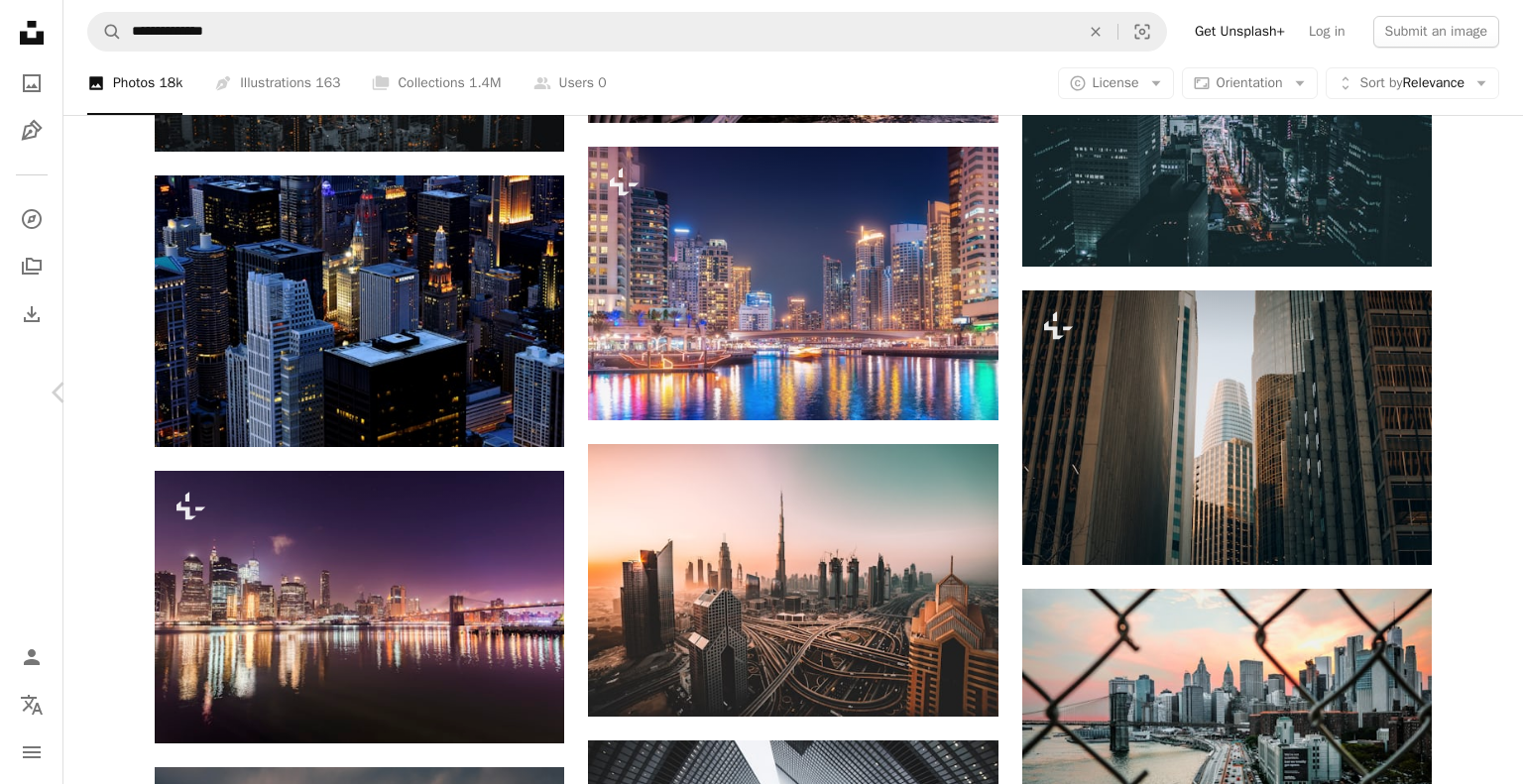 click on "Chevron right" at bounding box center (1464, 392) 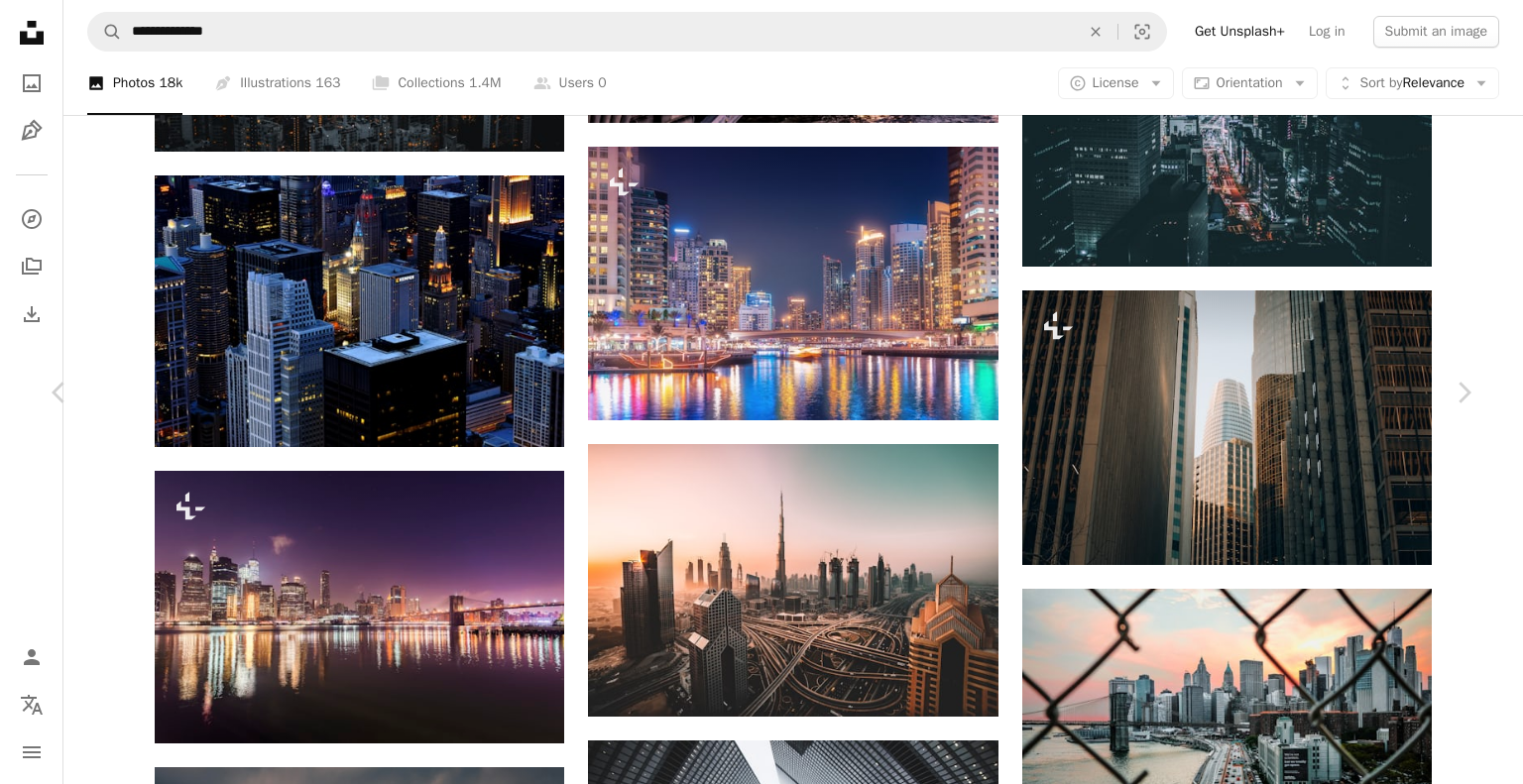 click on "An X shape Chevron left Chevron right [FIRST] [LAST] Available for hire A checkmark inside of a circle A heart A plus sign Download free Chevron down Zoom in Views 29,253,525 Downloads 369,653 Featured in Photos ,  Wallpapers A forward-right arrow Share Info icon Info More Actions The Empire State. Vertically framed. A map marker [LOCATION], [CITY], [COUNTRY] Calendar outlined Published on  [MONTH] [DAY], [YEAR] Camera SONY, ILCE-7RM2 Safety Free to use under the  Unsplash License city sunset night [CITY] urban buildings [CITY] wallpaper wallpapers city wallpaper backgrounds skyscraper skyline nyc evening empire state building cool backgrounds top view computer backgrounds tumblr backgrounds highrise Backgrounds Browse premium related images on iStock  |  Save 20% with code UNSPLASH20 View more on iStock  ↗ Related images A heart A plus sign [FIRST] [LAST] Available for hire A checkmark inside of a circle Arrow pointing down A heart A plus sign [FIRST] [LAST] For" at bounding box center (762, 5600) 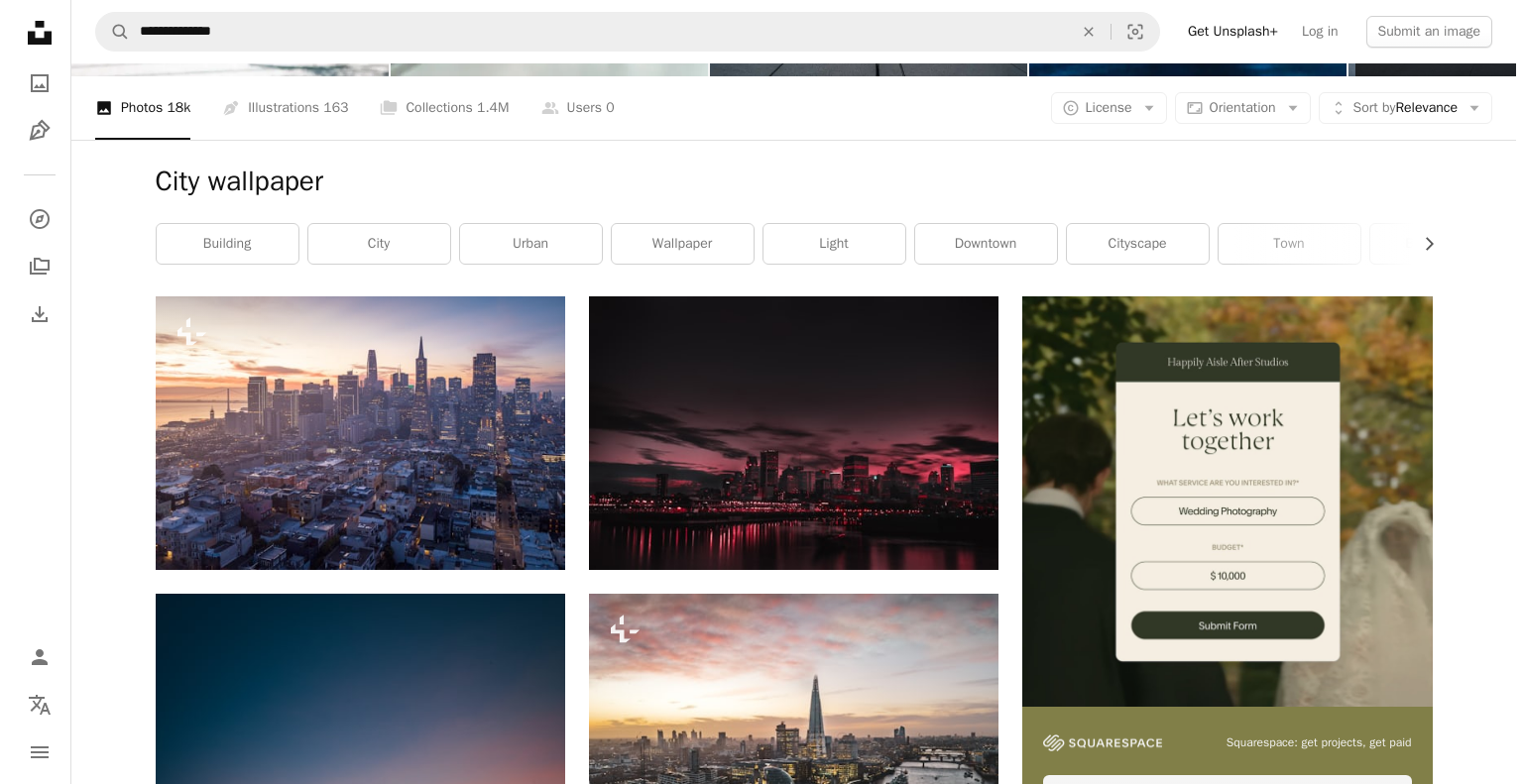 scroll, scrollTop: 396, scrollLeft: 0, axis: vertical 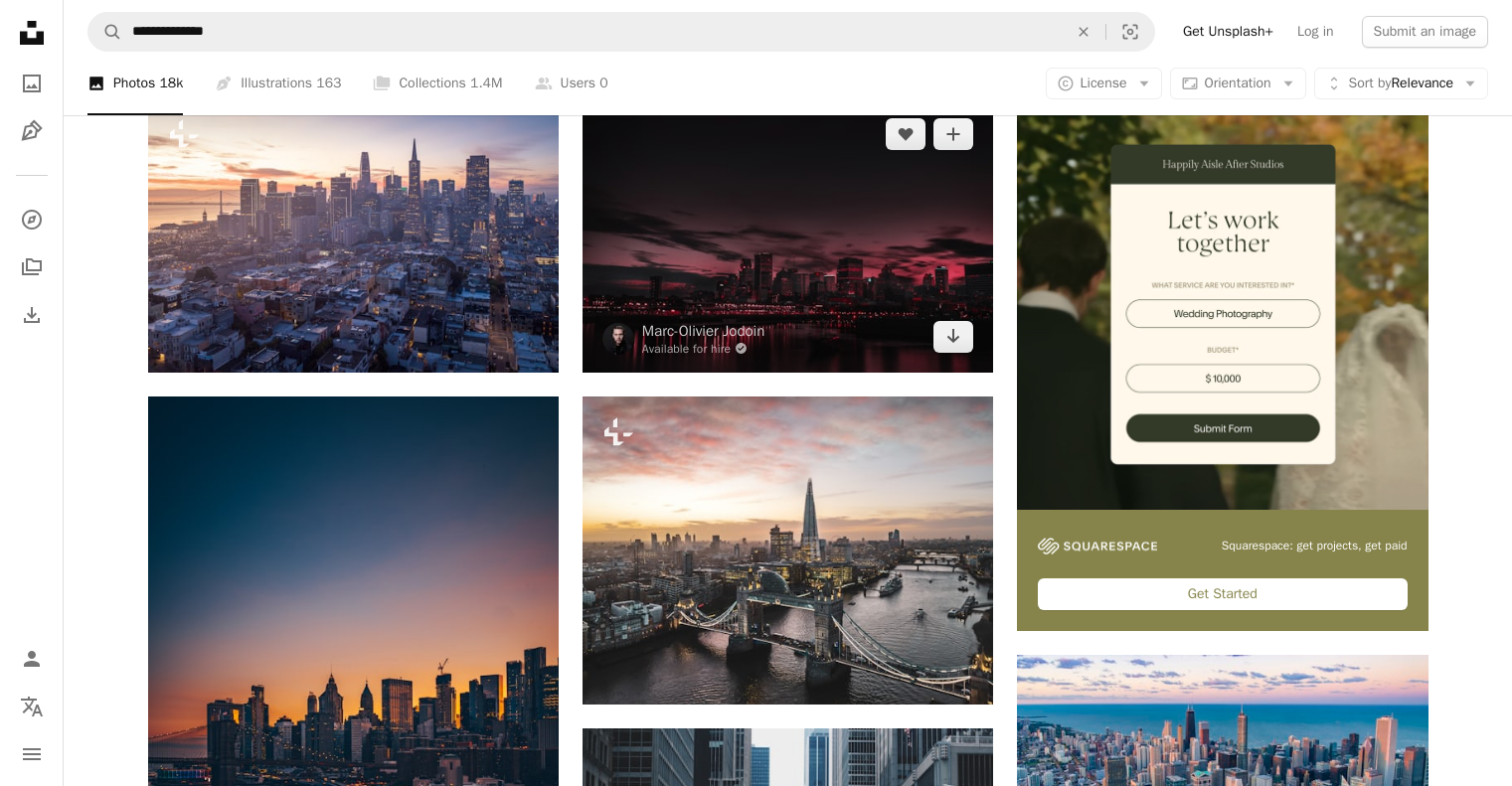 click at bounding box center [787, 235] 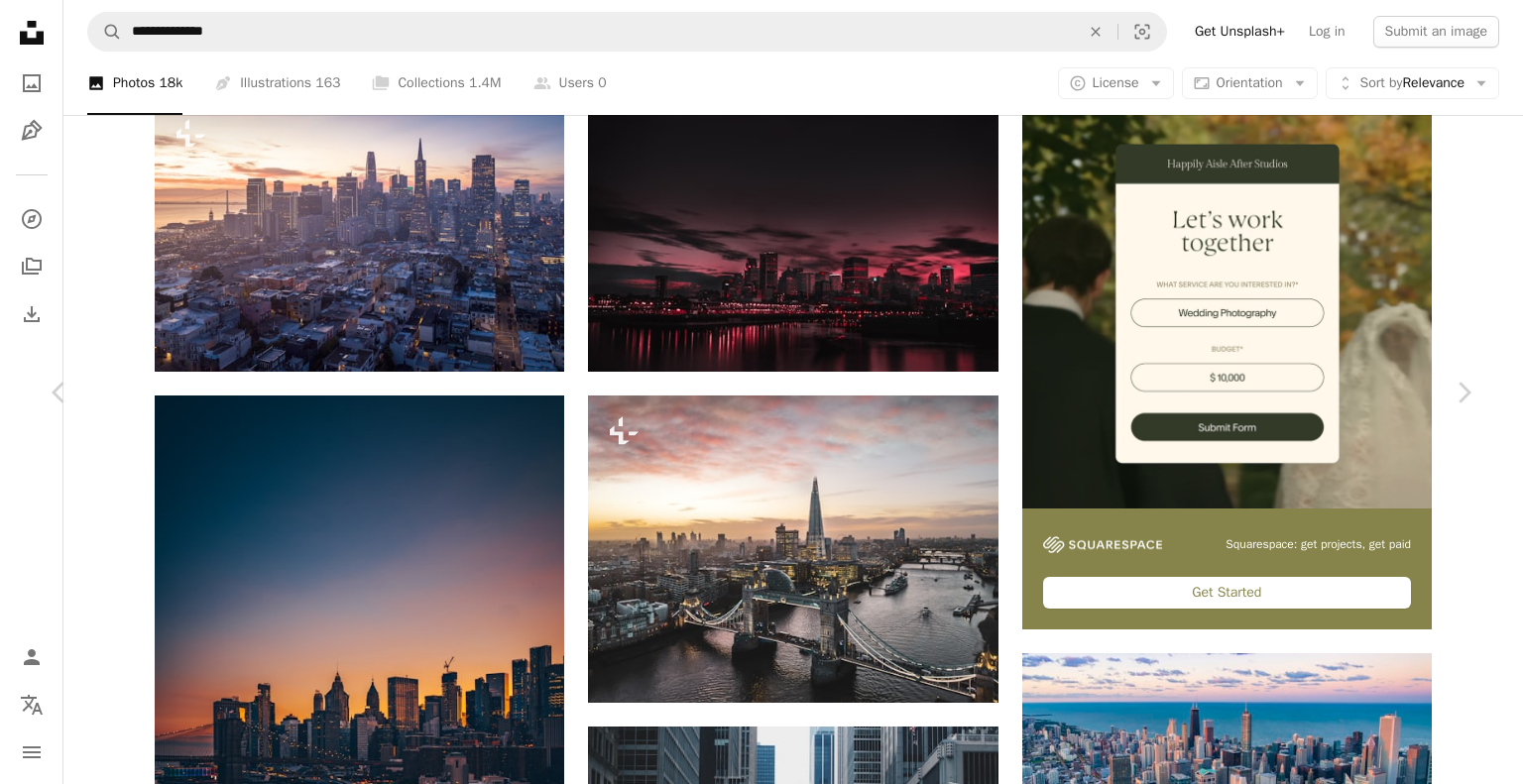 click on "Chevron down" 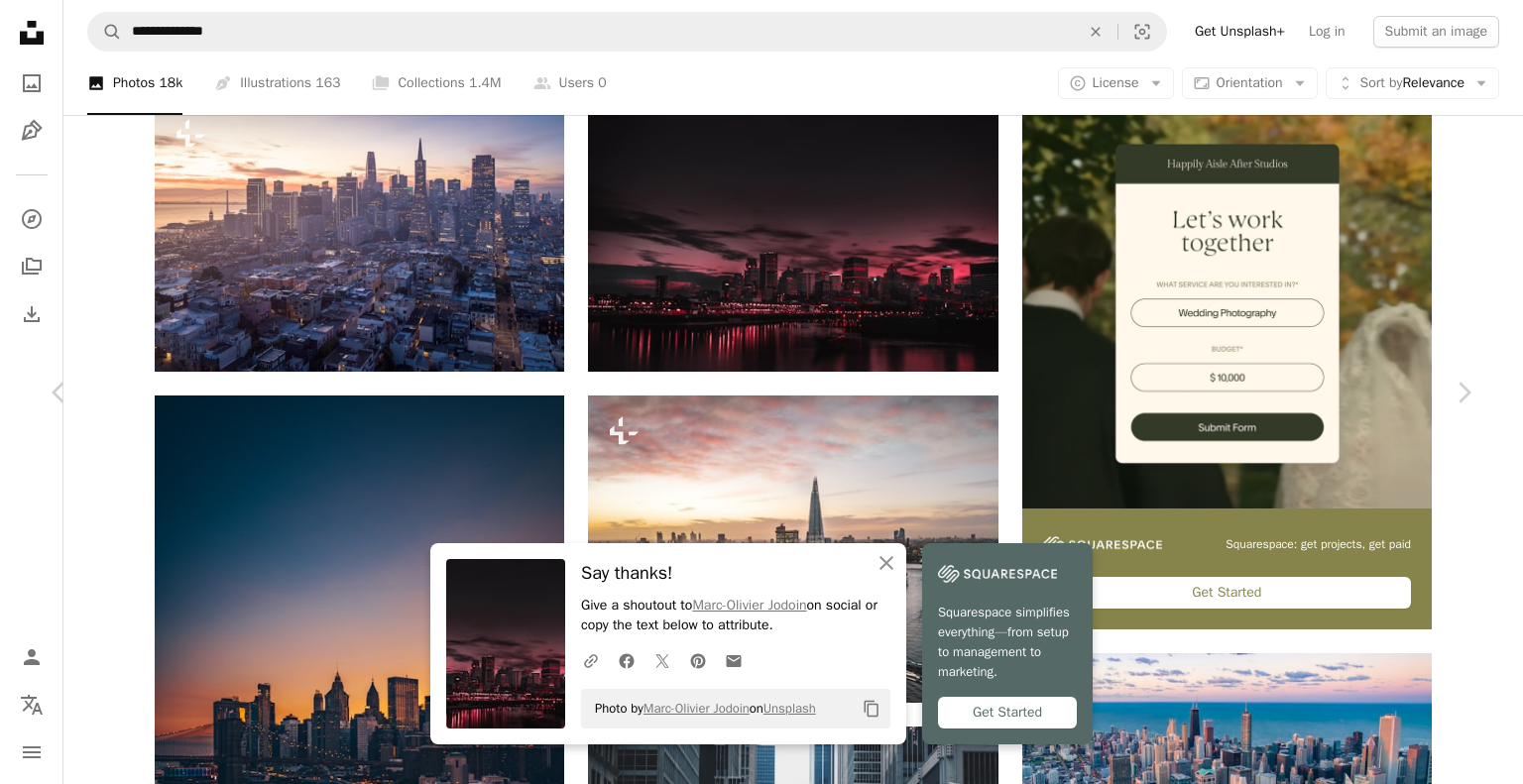 scroll, scrollTop: 4163, scrollLeft: 0, axis: vertical 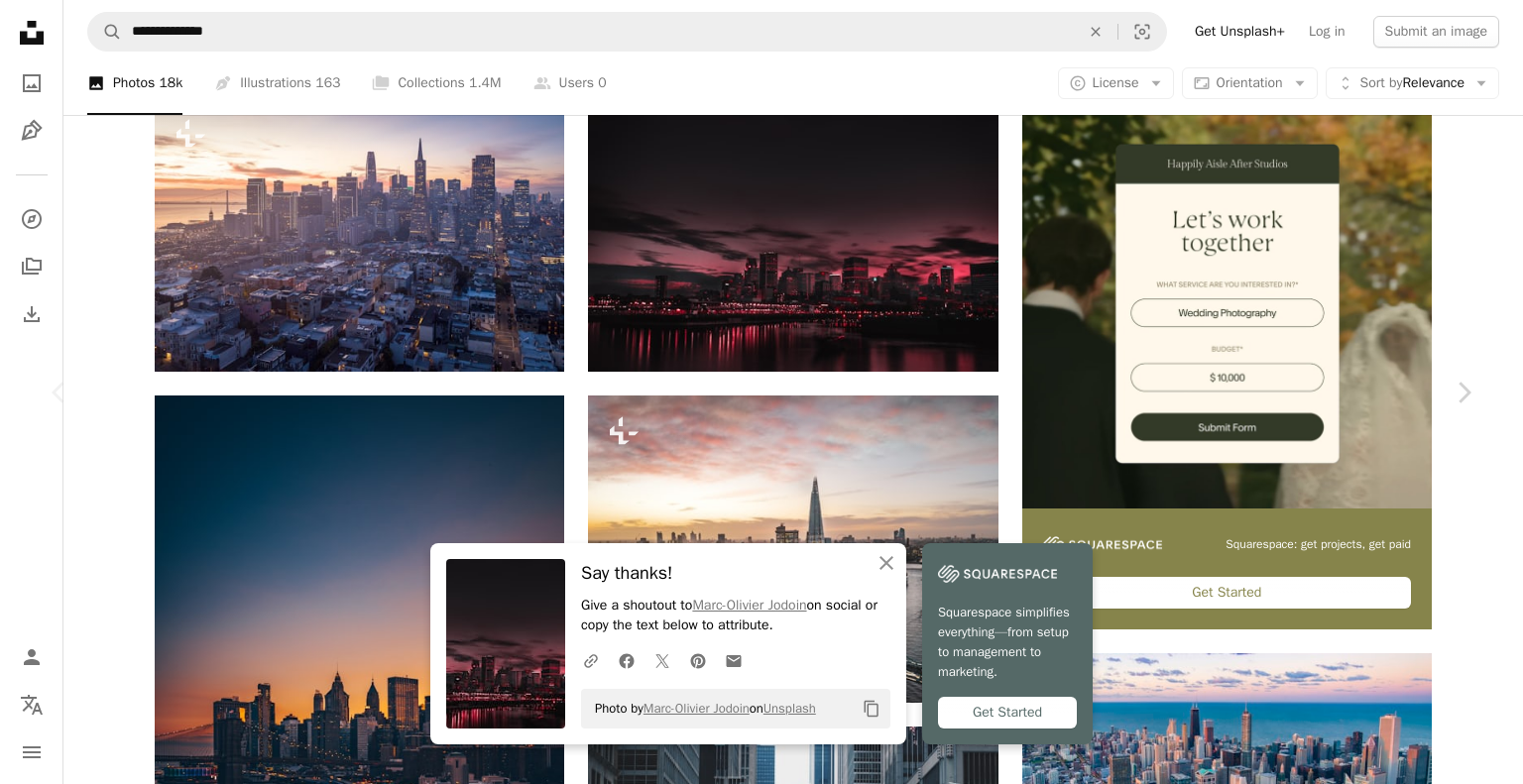 click at bounding box center [755, 6790] 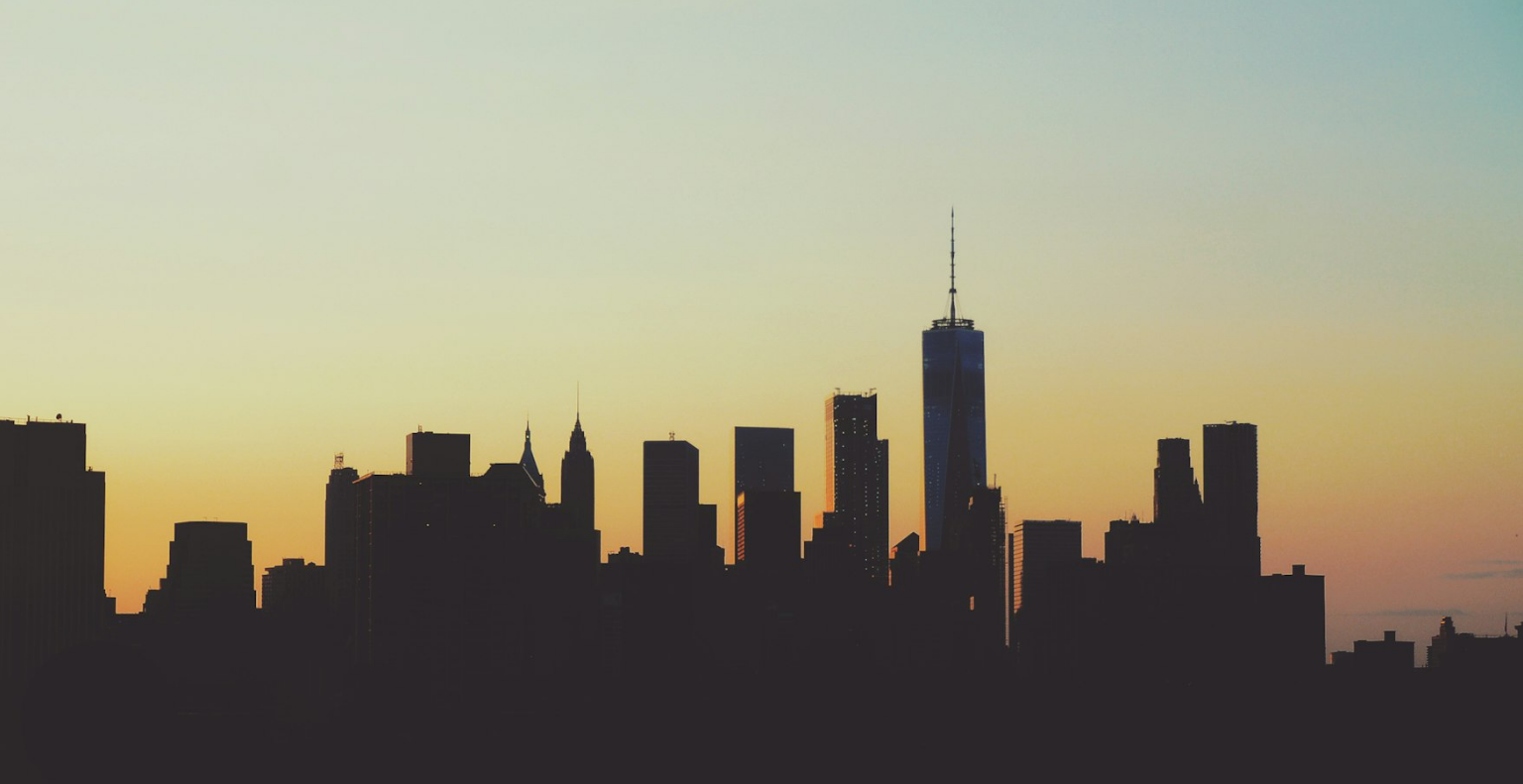 scroll, scrollTop: 103, scrollLeft: 0, axis: vertical 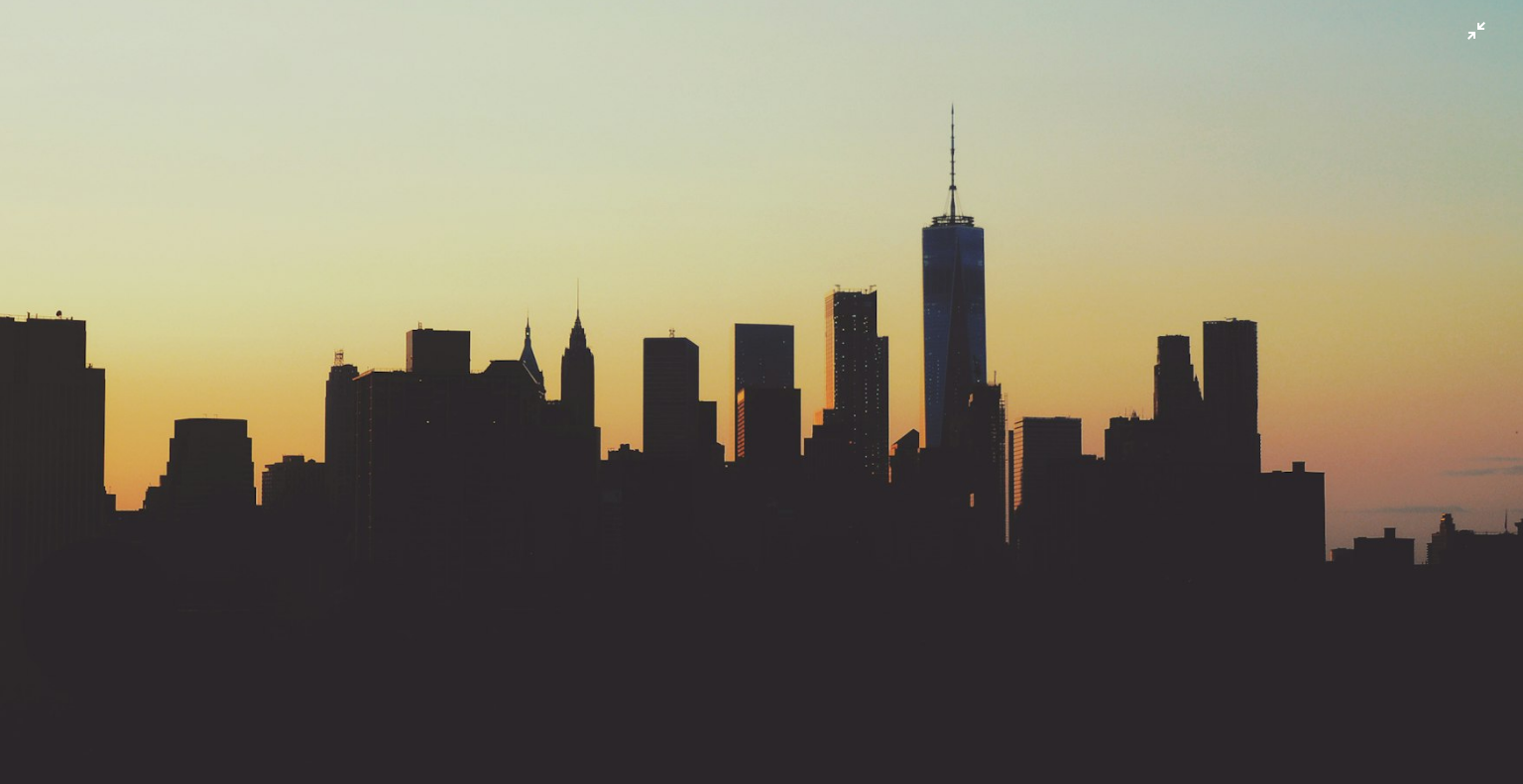 click at bounding box center (762, 400) 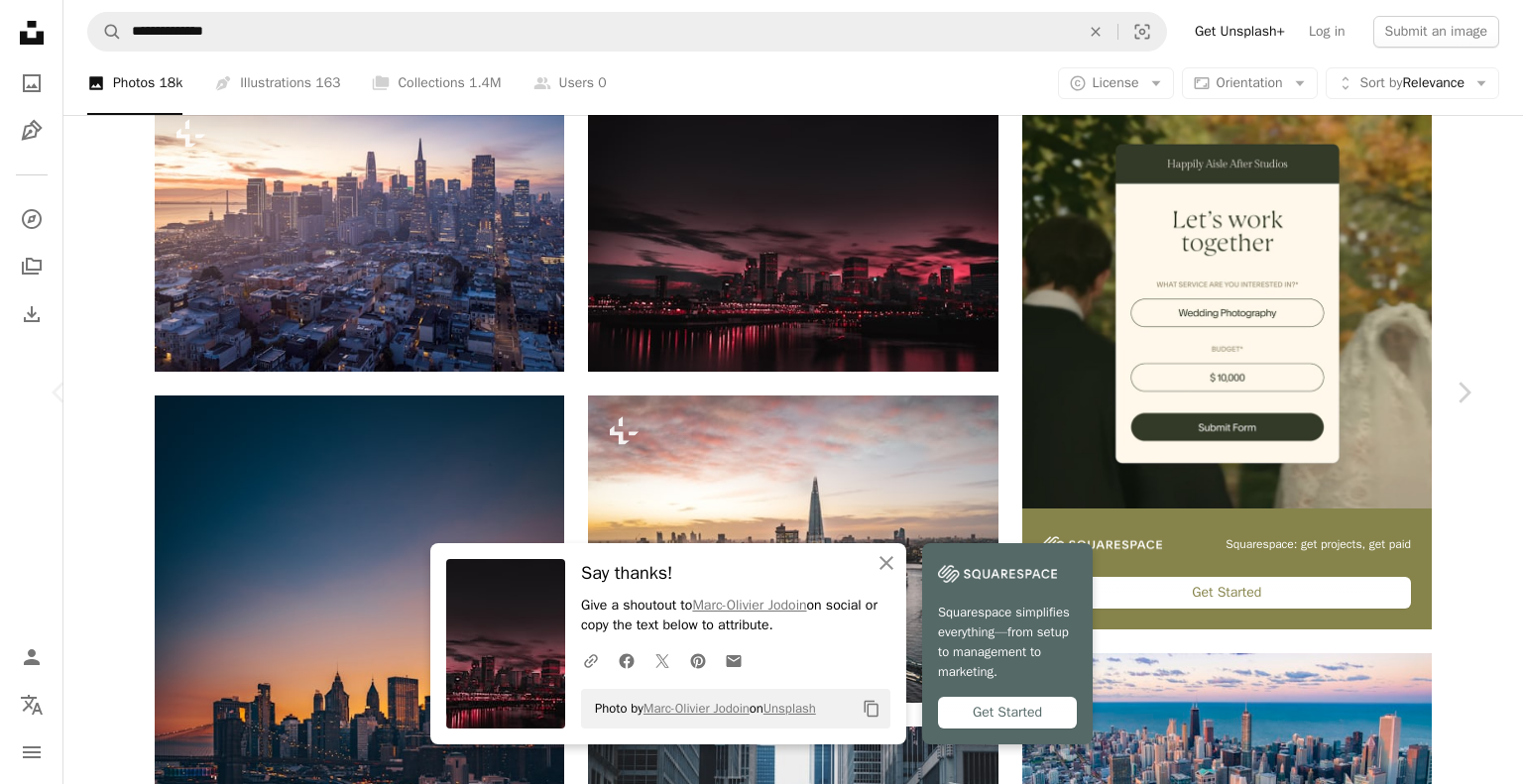 click on "Chevron down" 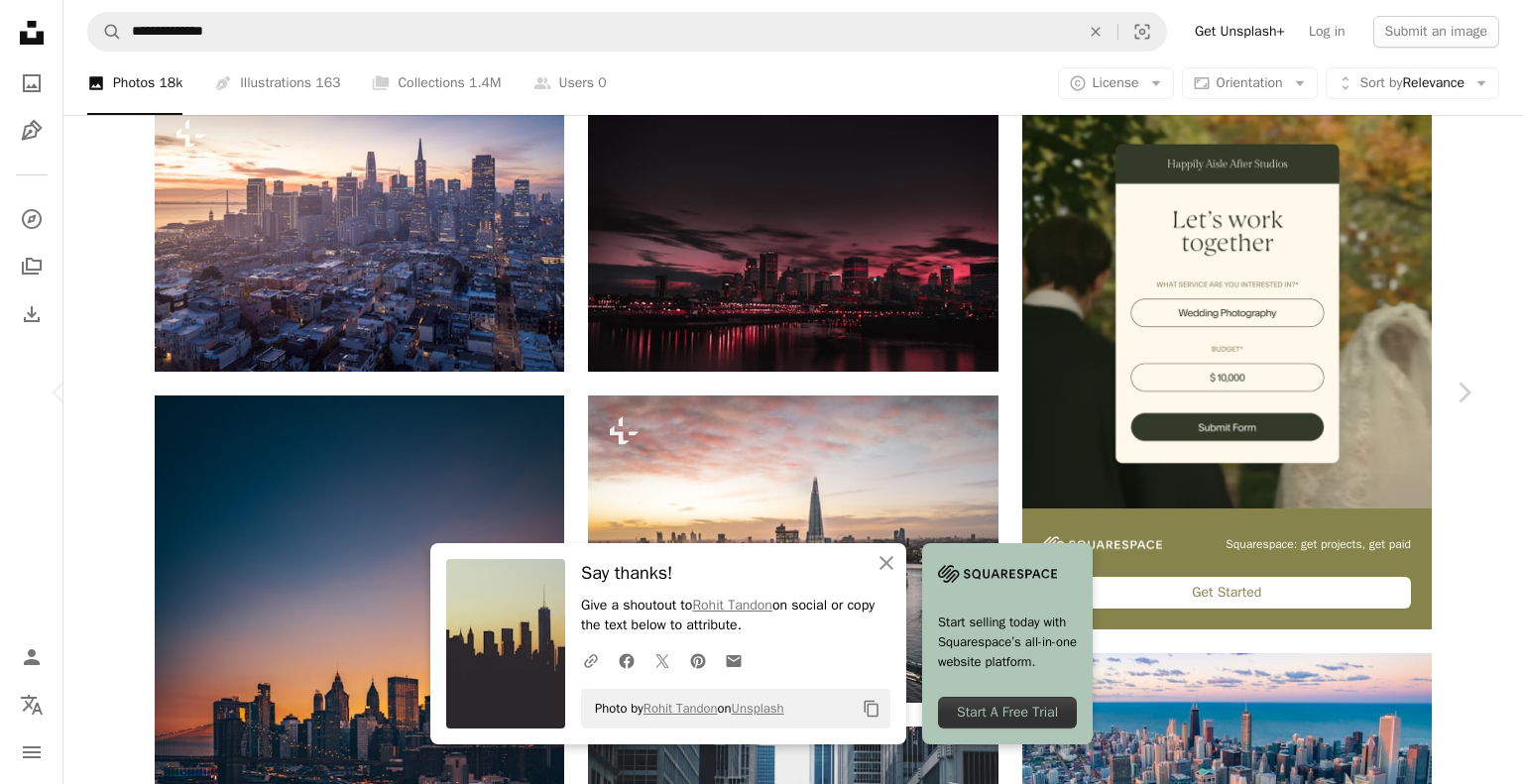 scroll, scrollTop: 1388, scrollLeft: 0, axis: vertical 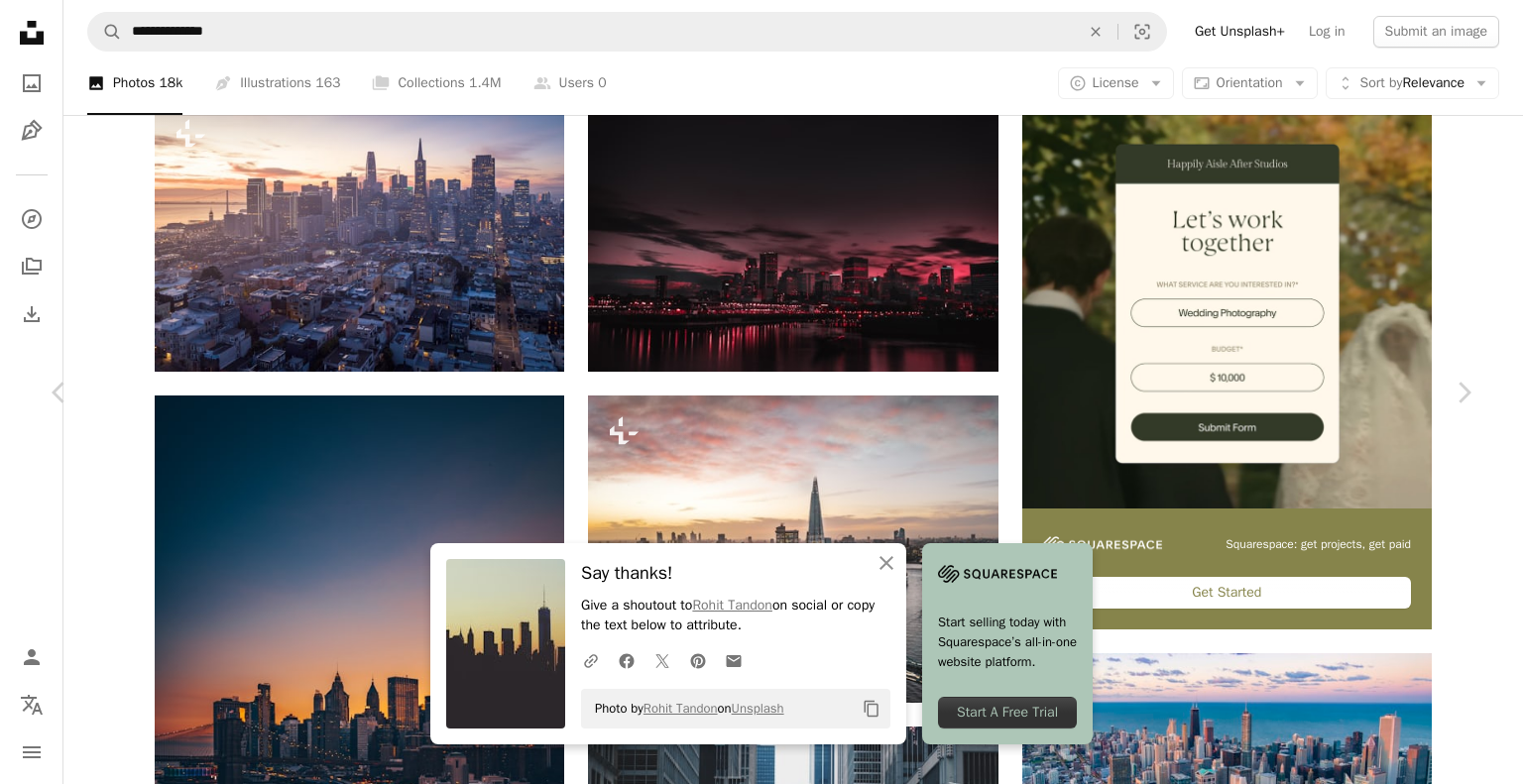 click on "Chevron down" 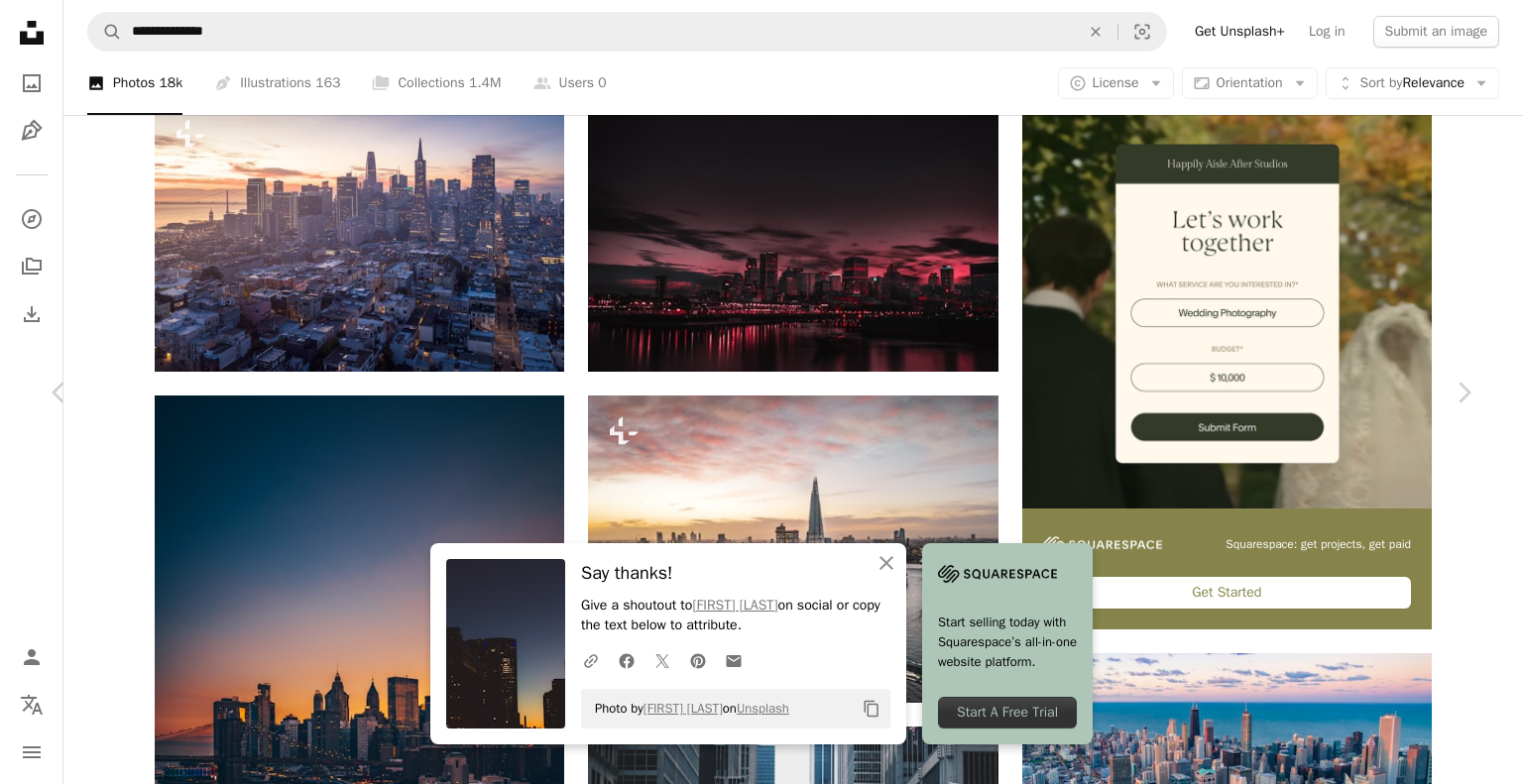 scroll, scrollTop: 2181, scrollLeft: 0, axis: vertical 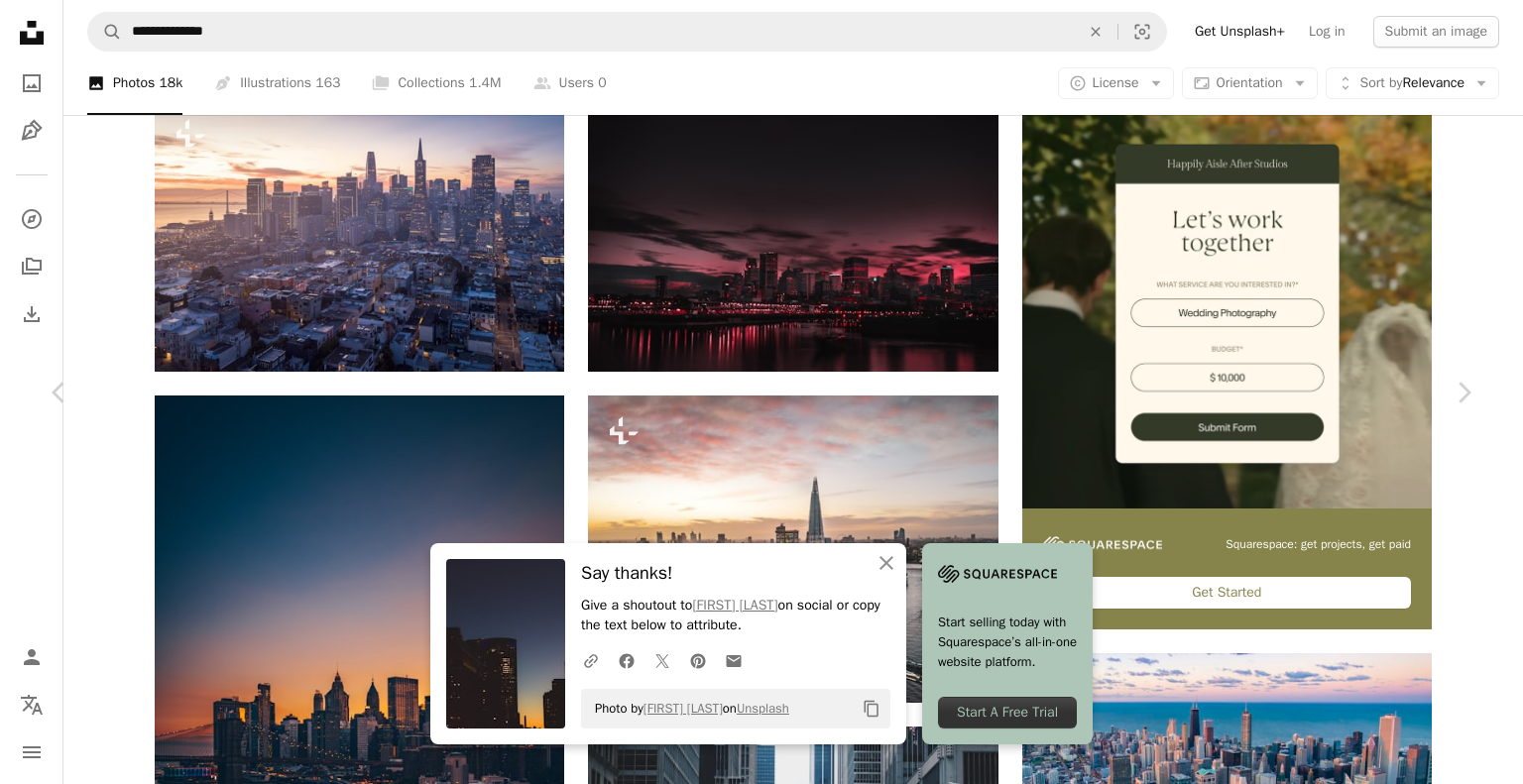 click on "An X shape Chevron left Chevron right An X shape Close Say thanks! Give a shoutout to [FIRST] [LAST] on social or copy the text below to attribute. A URL sharing icon (chains) Facebook icon X (formerly Twitter) icon Pinterest icon An envelope Photo by [FIRST] [LAST] on Unsplash
Copy content Start selling today with Squarespace’s all-in-one website platform. Start A Free Trial [FIRST] [LAST] For Unsplash+ A heart A plus sign A lock Download Zoom in Featured in Street Photography A forward-right arrow Share More Actions Calendar outlined Published on [DATE] Safety Licensed under the Unsplash+ License night new york street photography bokeh lights night street blurry night light blurred bokeh effect dark road intersection crosswalk neighbourhood night drive night lights night driving light flare fifth avenue rainy night Creative Commons images Related images Plus sign for Unsplash+ A heart A plus sign [FIRST] [LAST] For Unsplash+ A lock Download Plus sign for Unsplash+ A heart A plus sign For" at bounding box center [762, 9447] 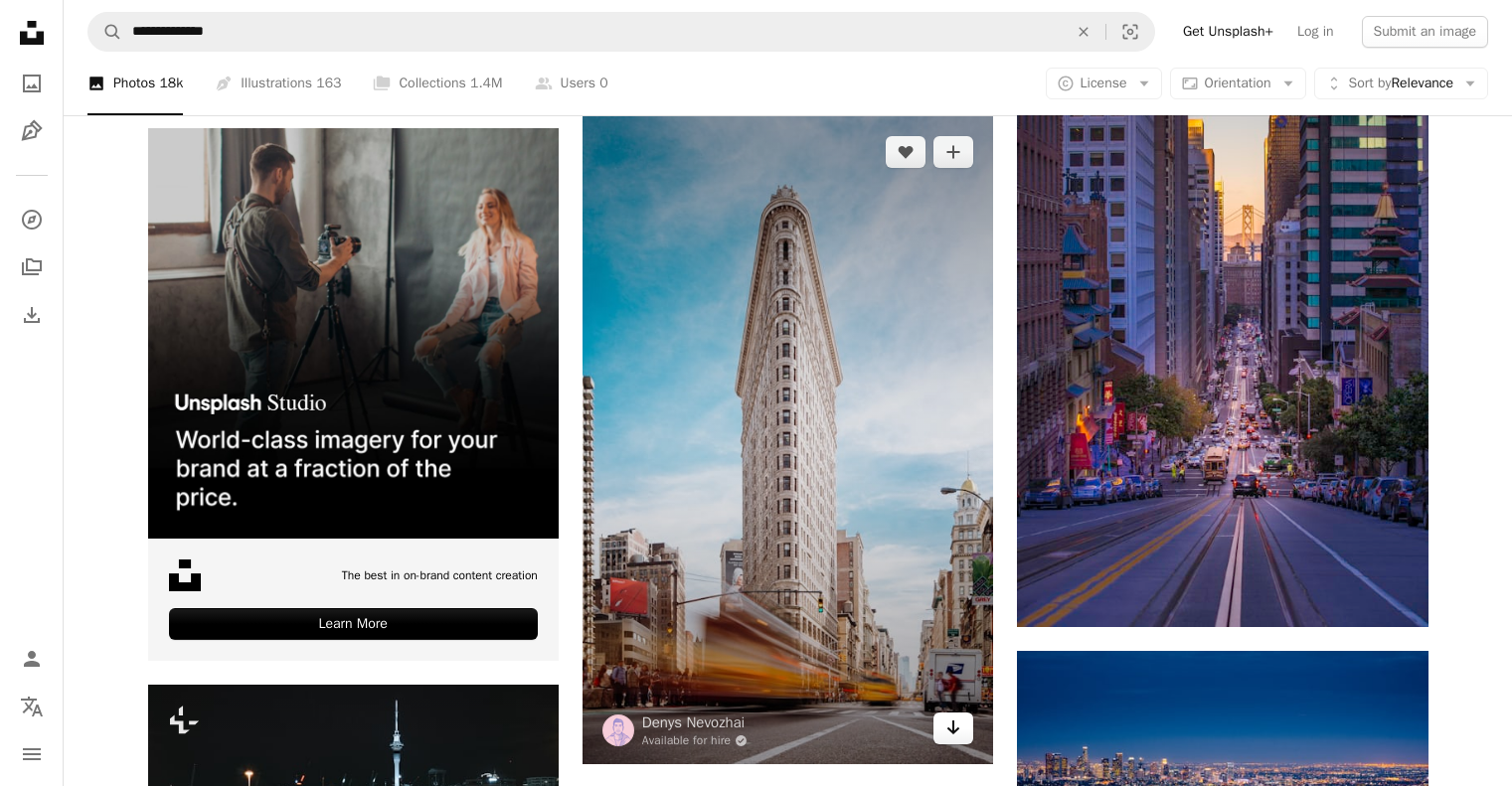 scroll, scrollTop: 4372, scrollLeft: 0, axis: vertical 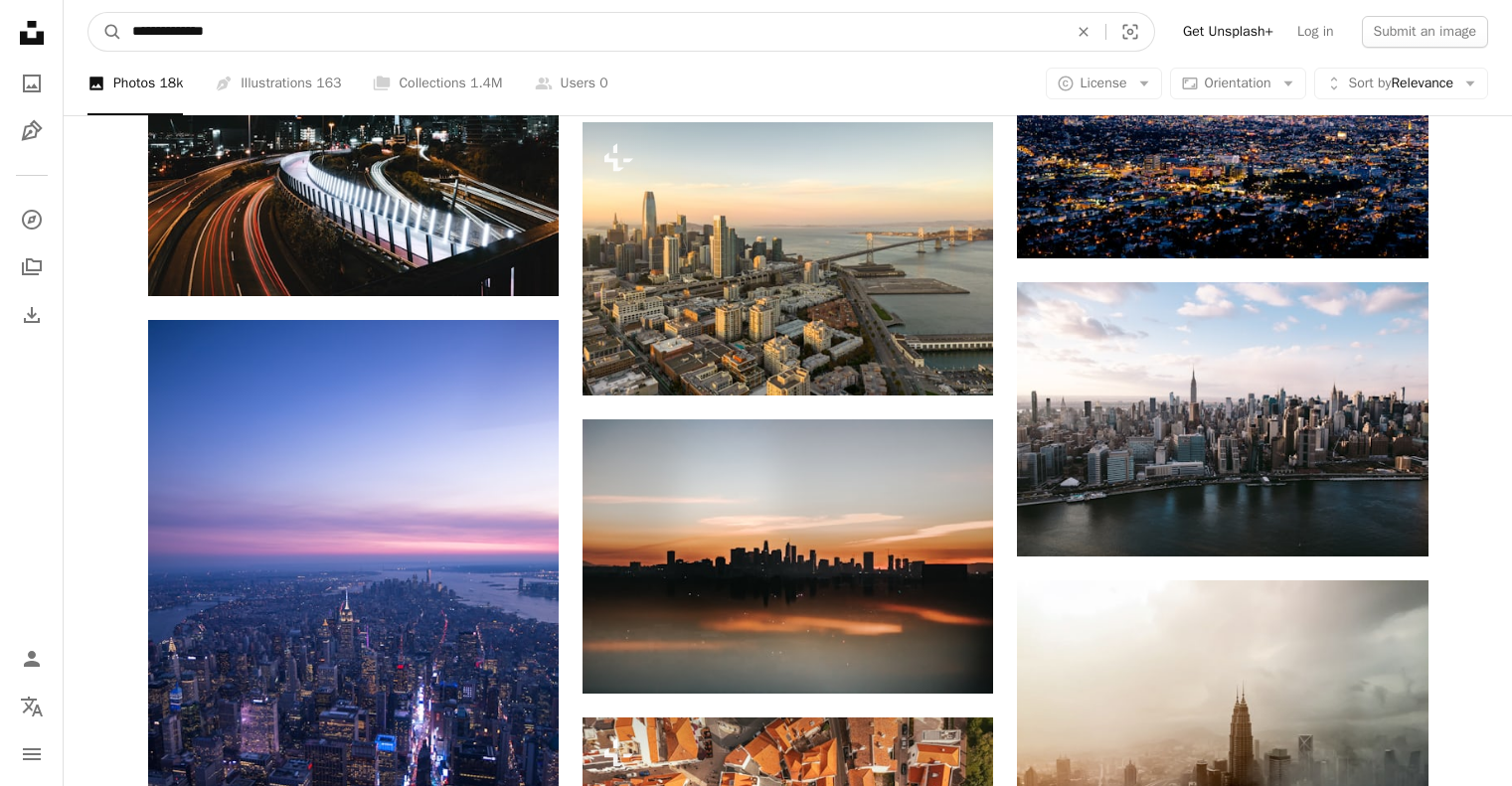 click on "**********" at bounding box center [591, 32] 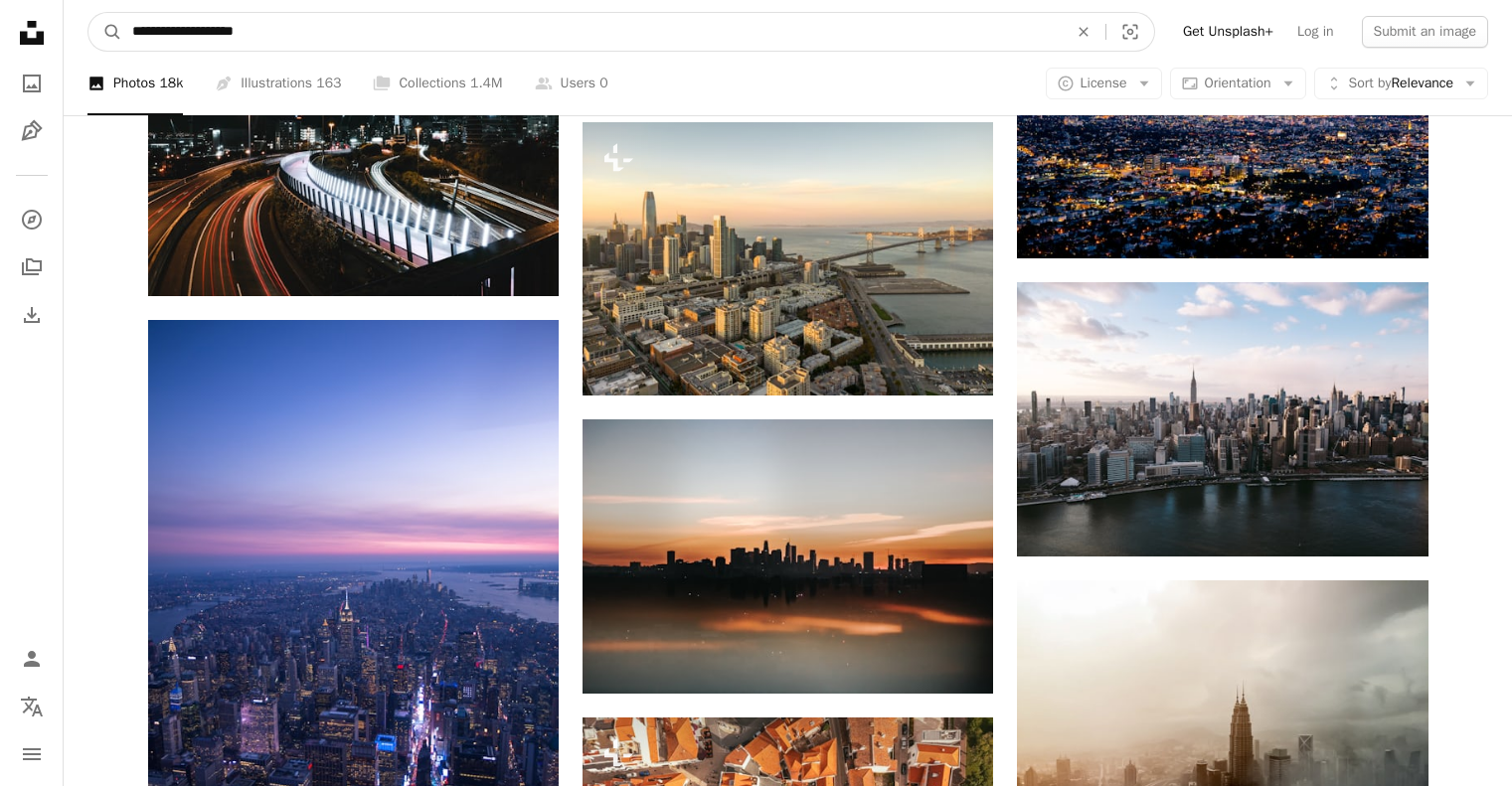 type on "**********" 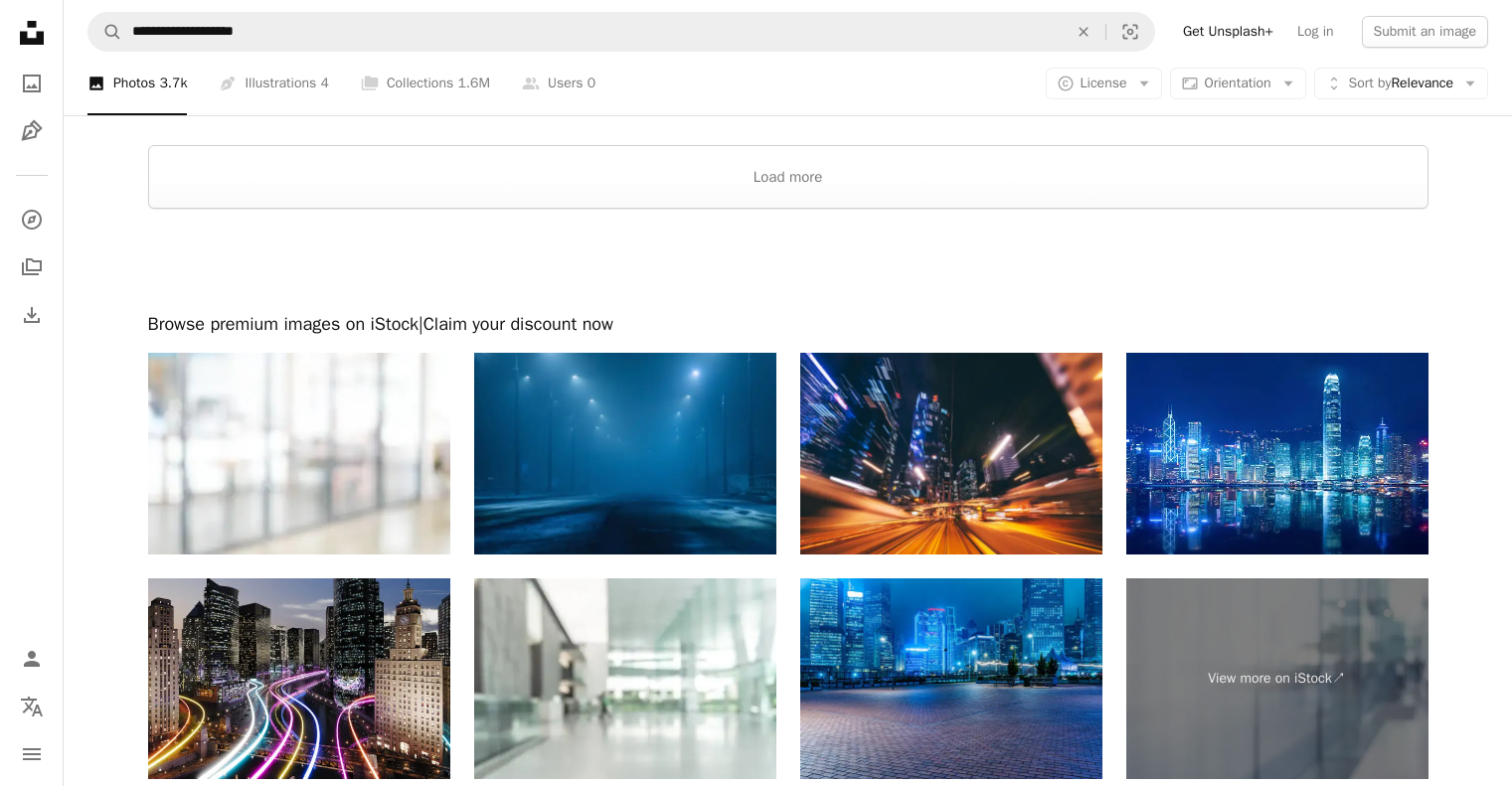 scroll, scrollTop: 4196, scrollLeft: 0, axis: vertical 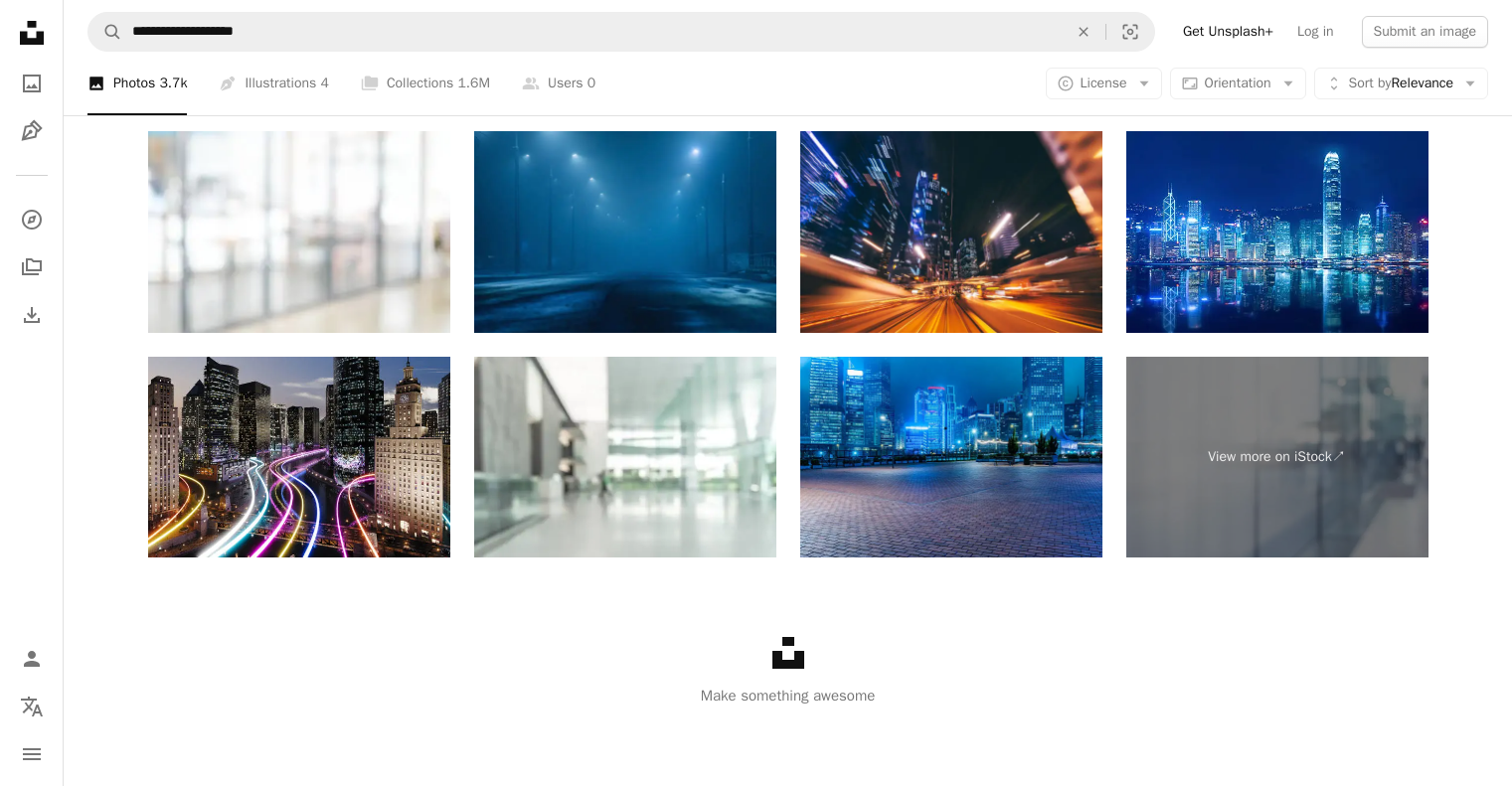 click on "Unsplash logo Make something awesome" at bounding box center (787, 672) 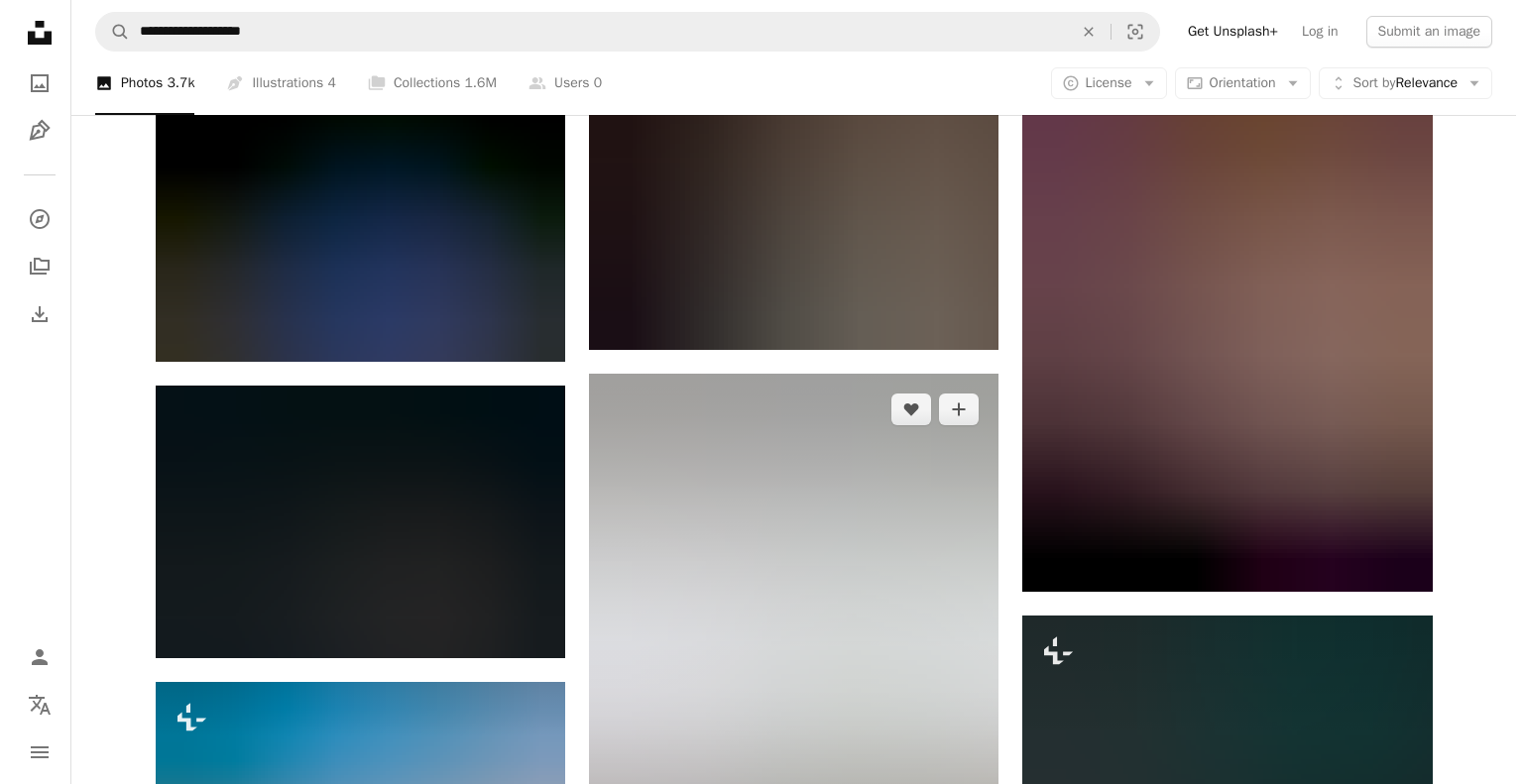 scroll, scrollTop: 1609, scrollLeft: 0, axis: vertical 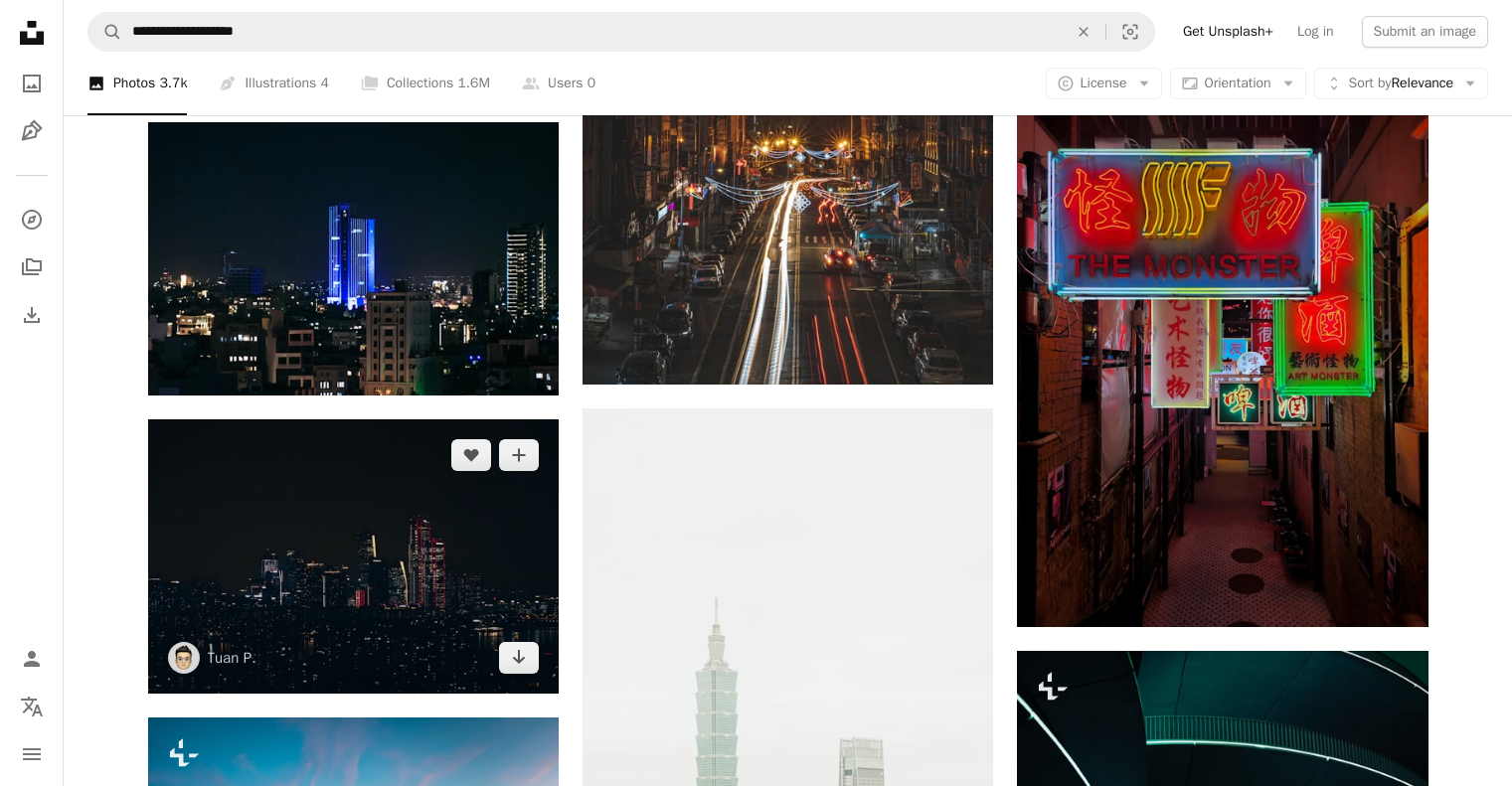 click at bounding box center [353, 555] 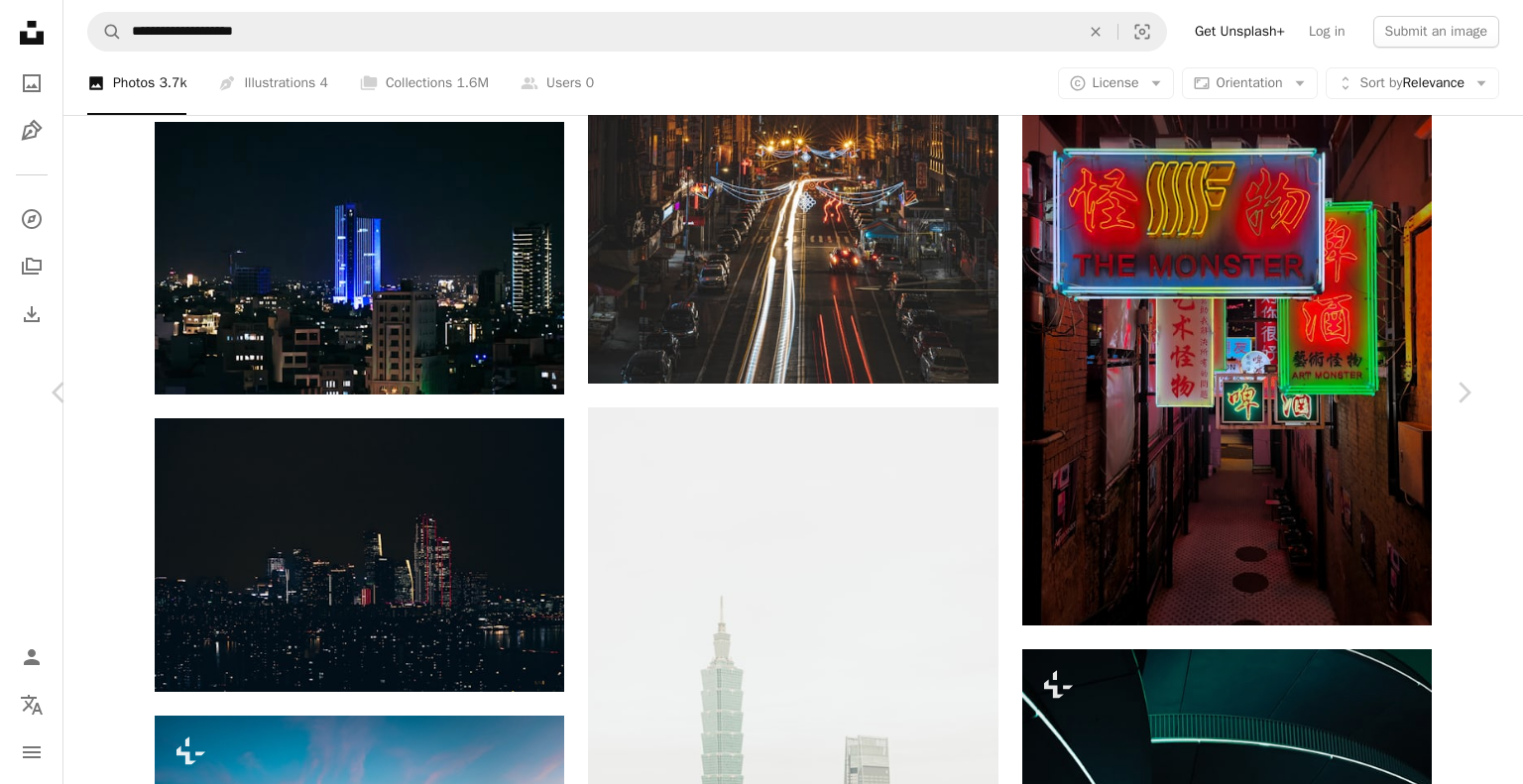 click at bounding box center [755, 3754] 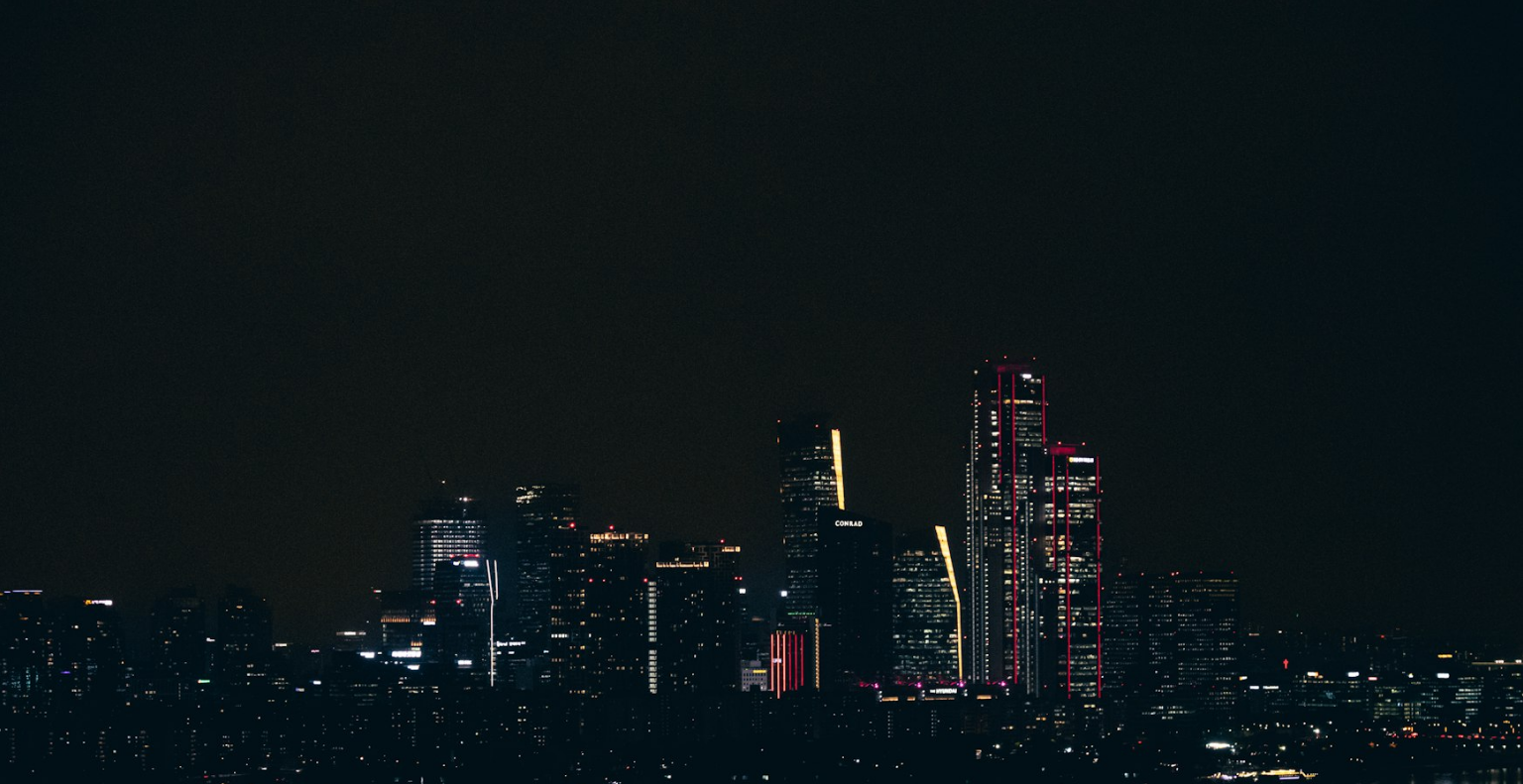 scroll, scrollTop: 106, scrollLeft: 0, axis: vertical 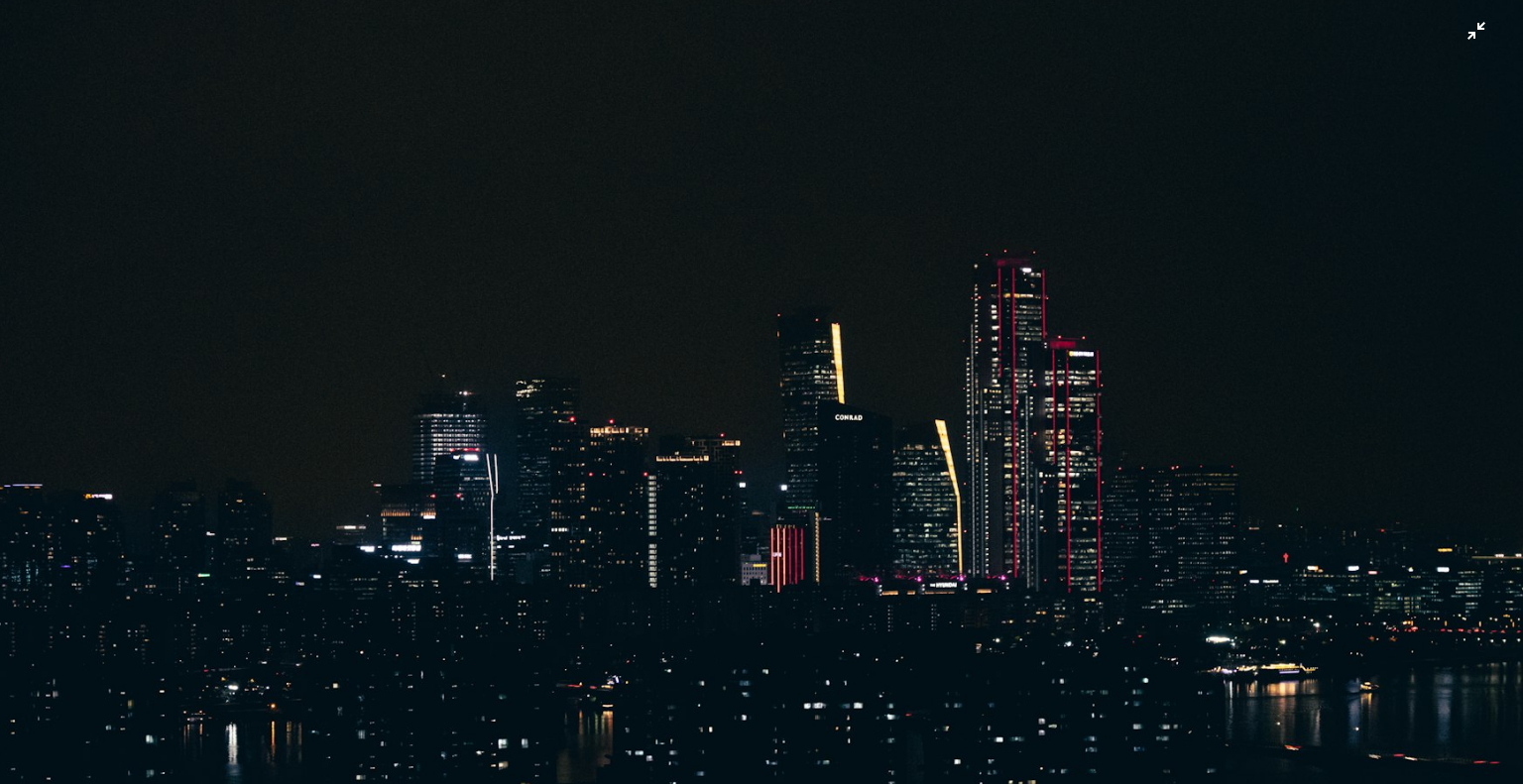 click at bounding box center [762, 400] 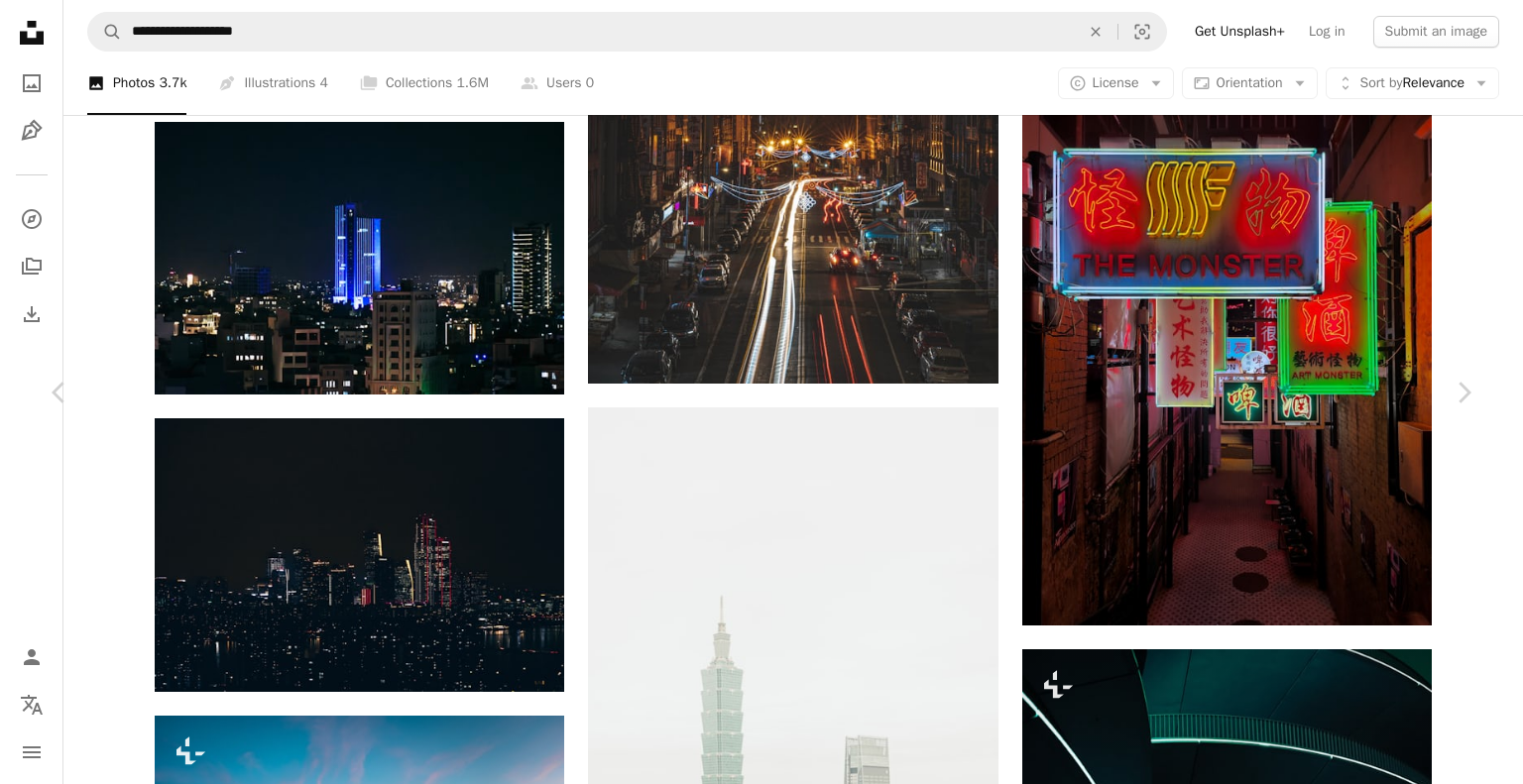 scroll, scrollTop: 1388, scrollLeft: 0, axis: vertical 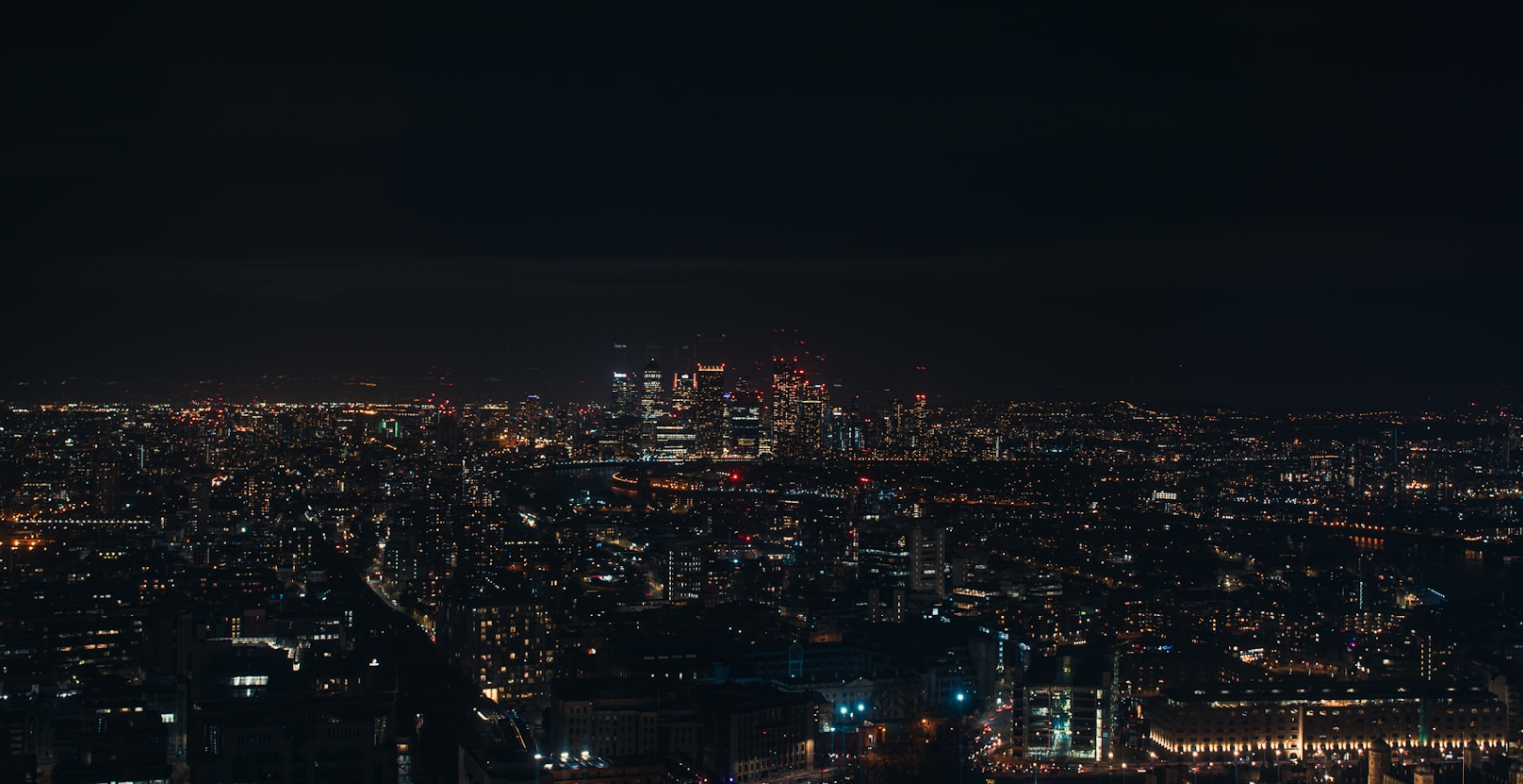 click at bounding box center (762, 400) 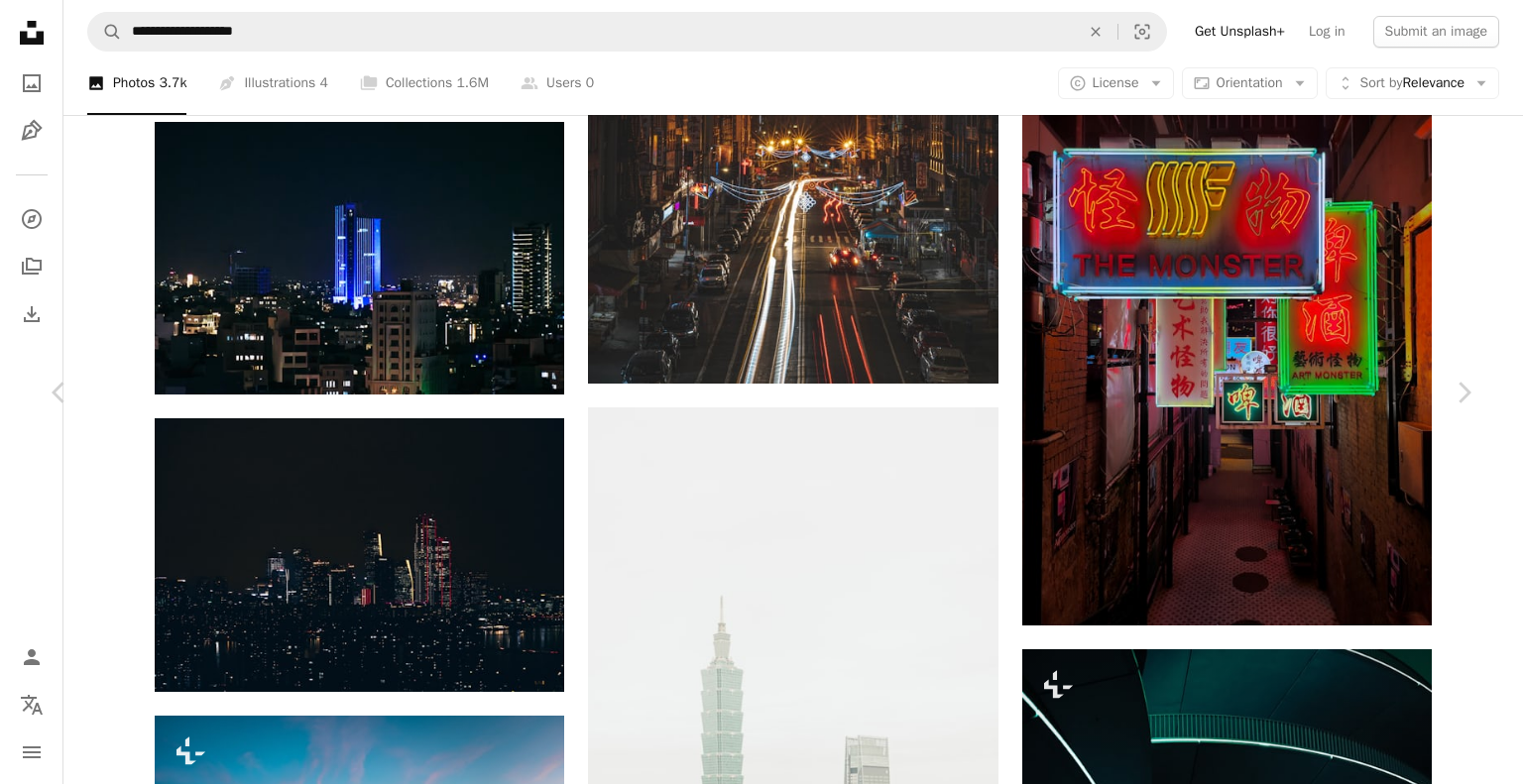 scroll, scrollTop: 2685, scrollLeft: 0, axis: vertical 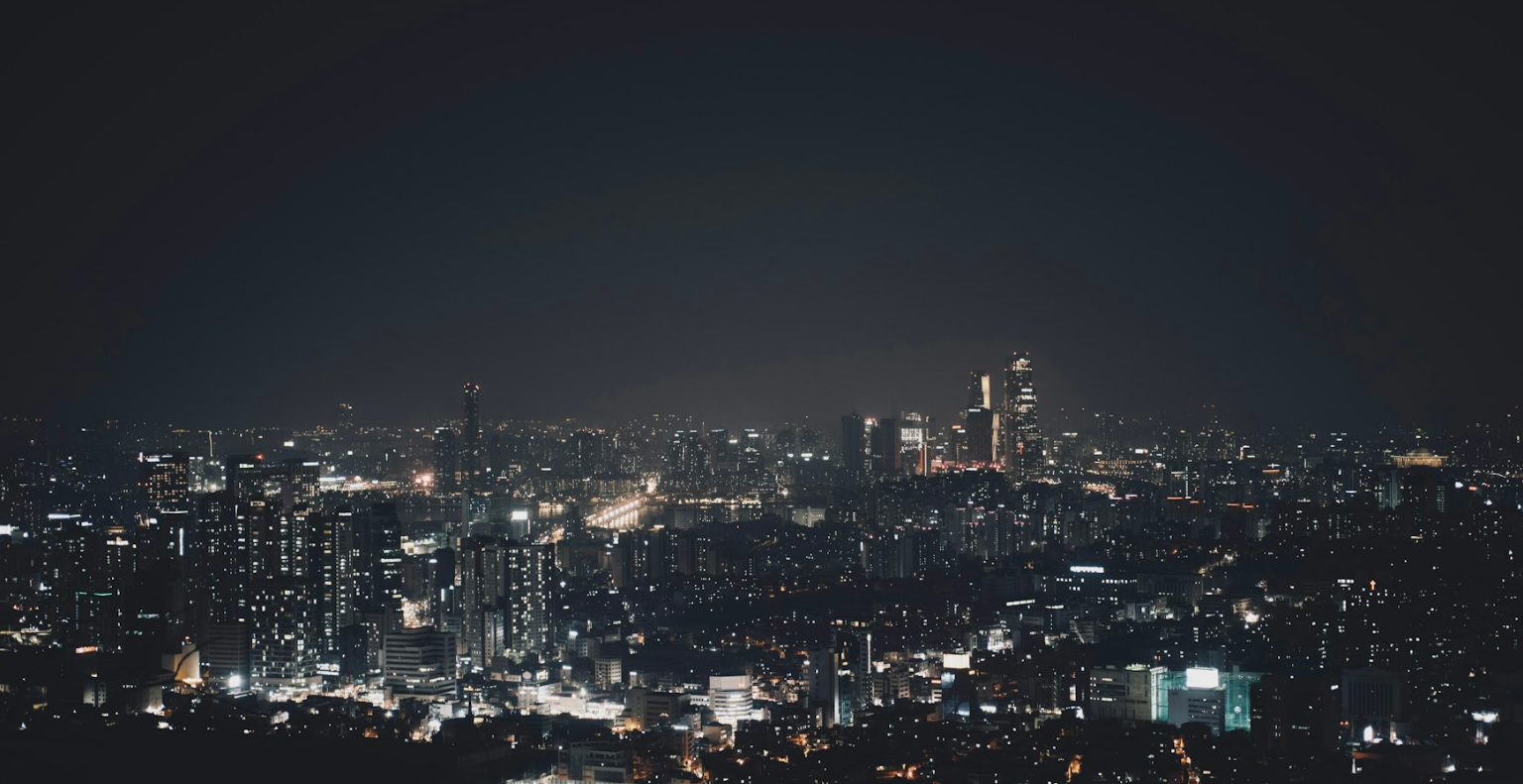 drag, startPoint x: 823, startPoint y: 384, endPoint x: 836, endPoint y: 367, distance: 21.400935 